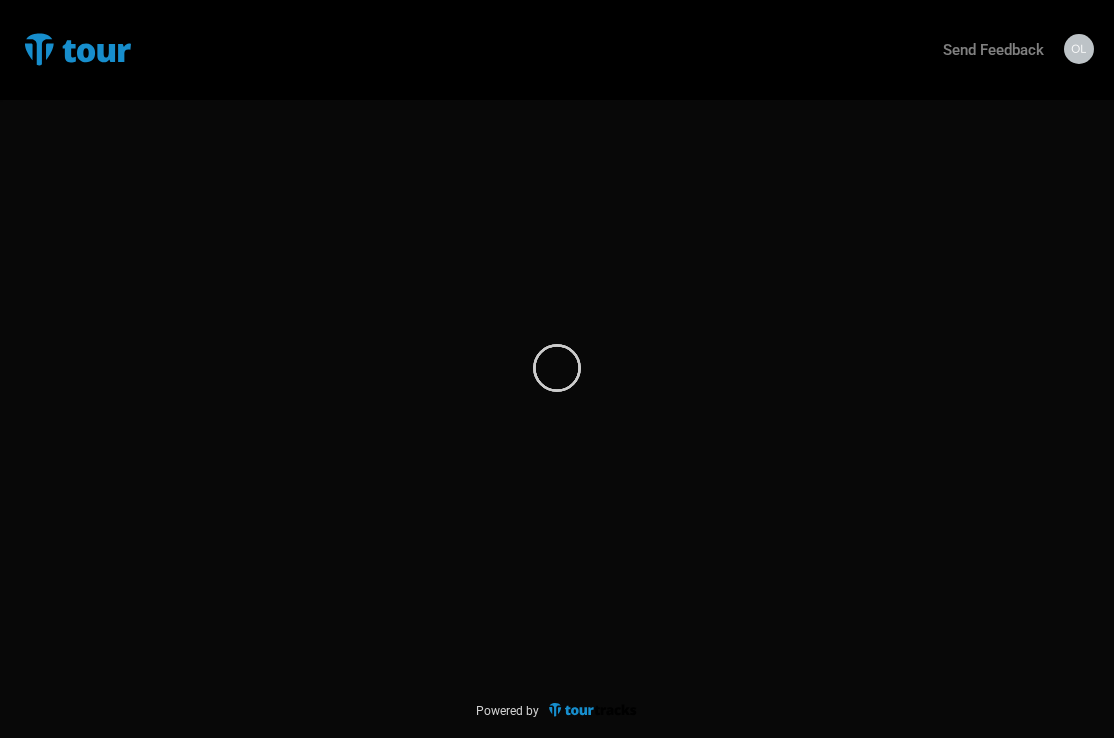 scroll, scrollTop: 0, scrollLeft: 0, axis: both 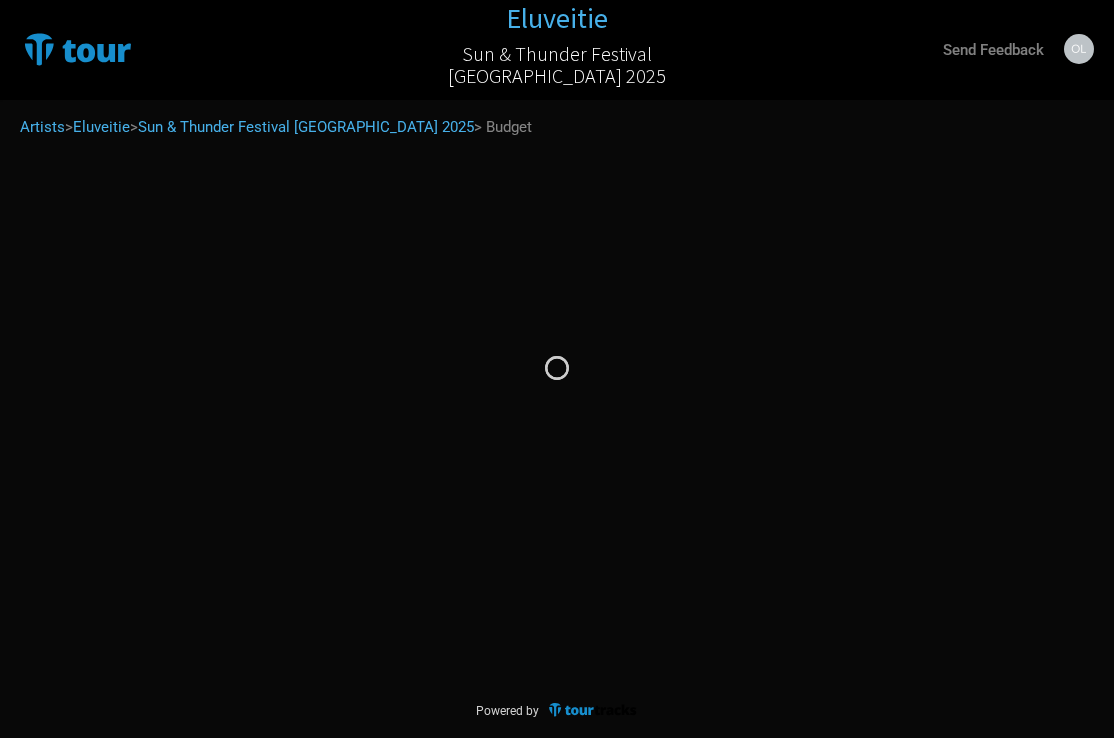 select on "Travel Estimates All" 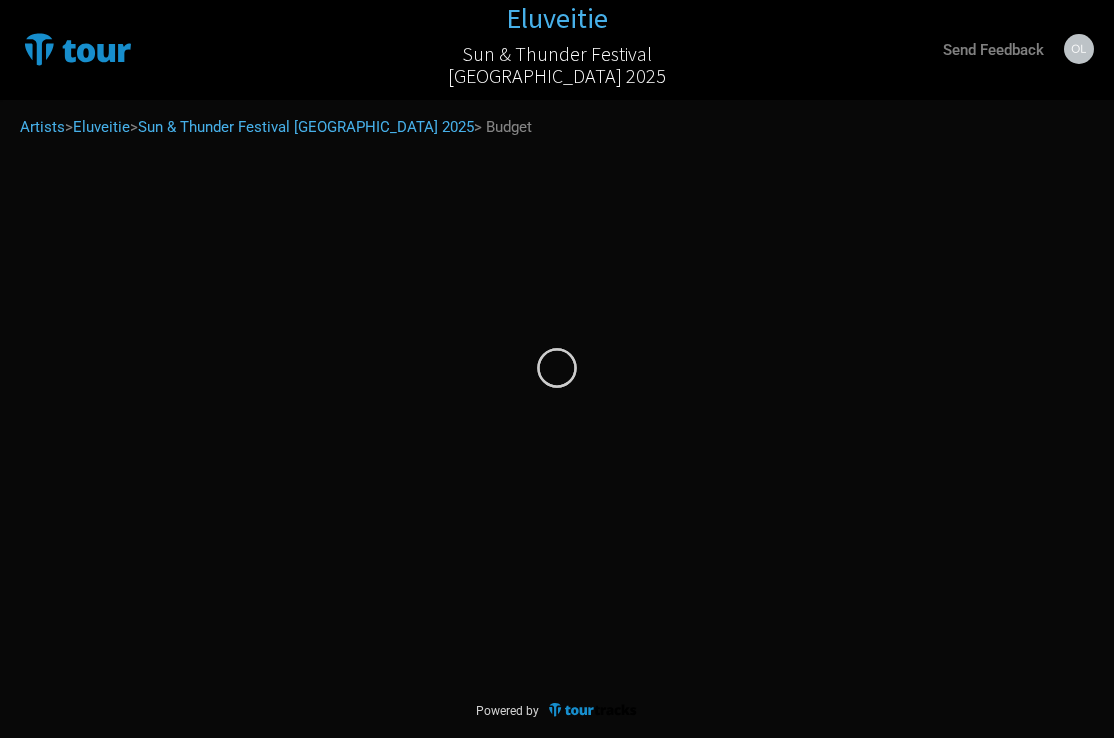select on "EUR" 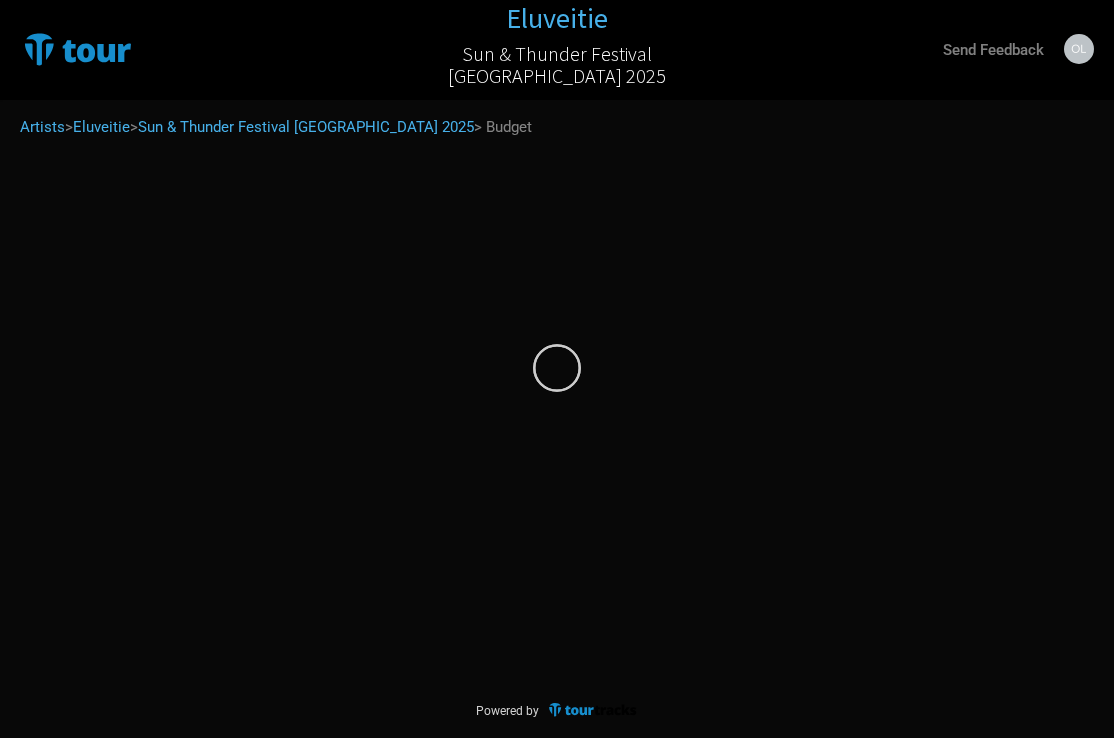 select on "EUR" 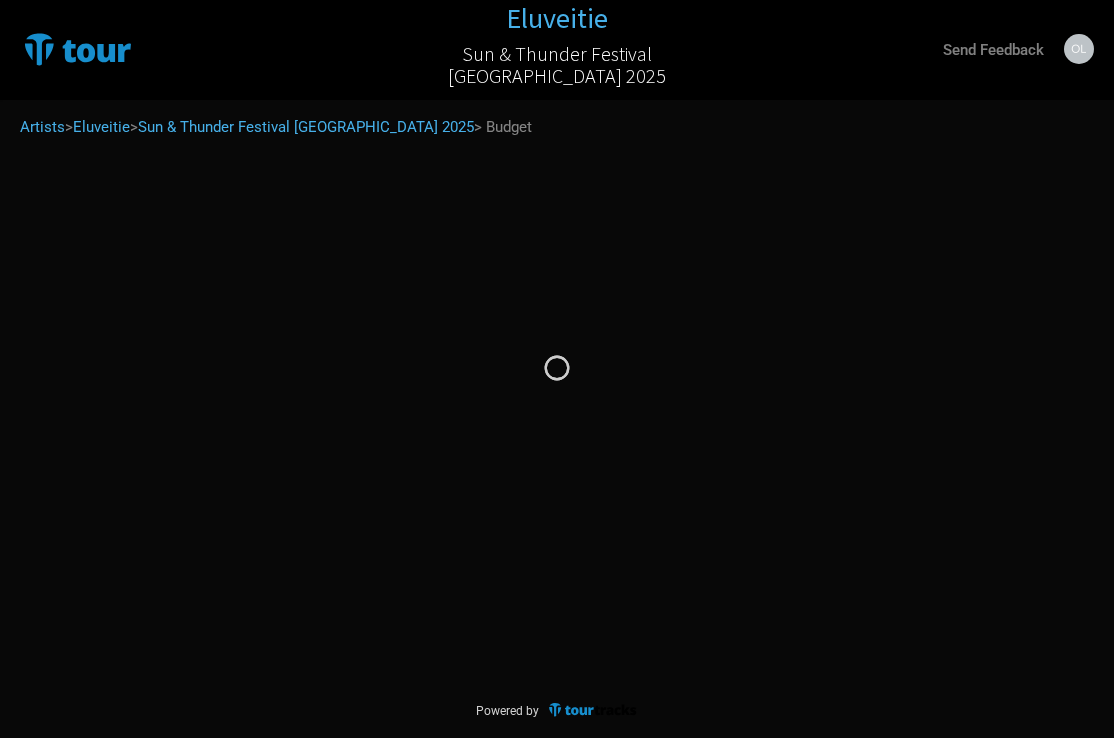 select on "EUR" 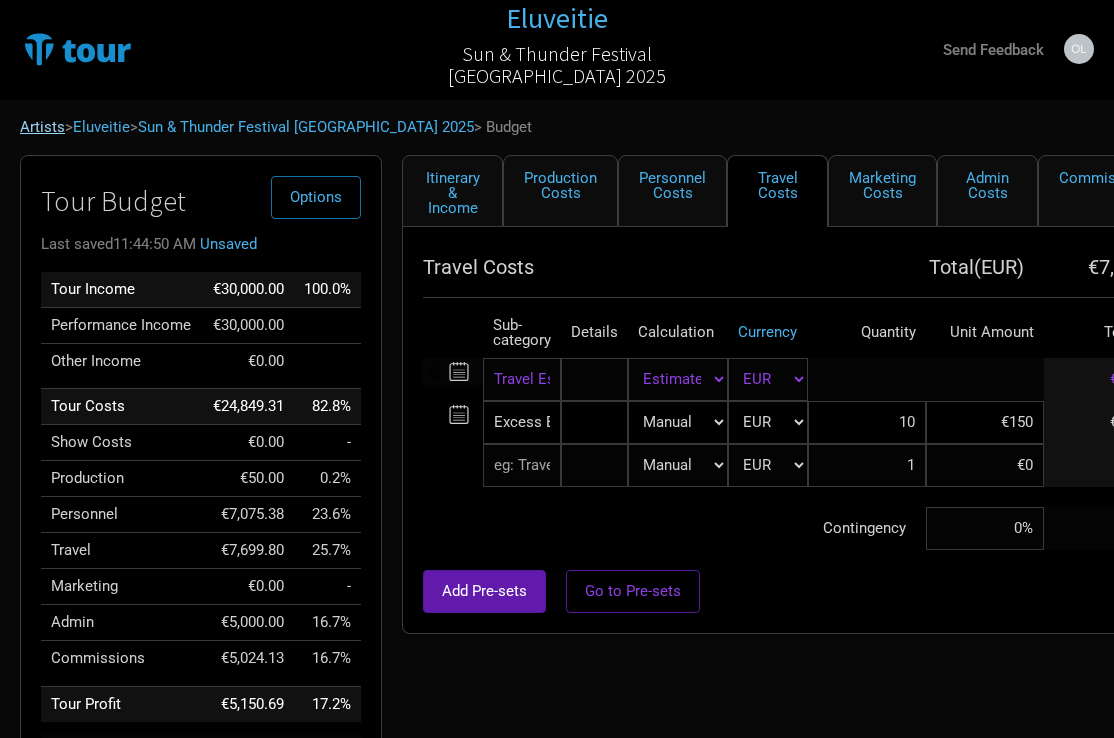 click on "Artists" at bounding box center (42, 127) 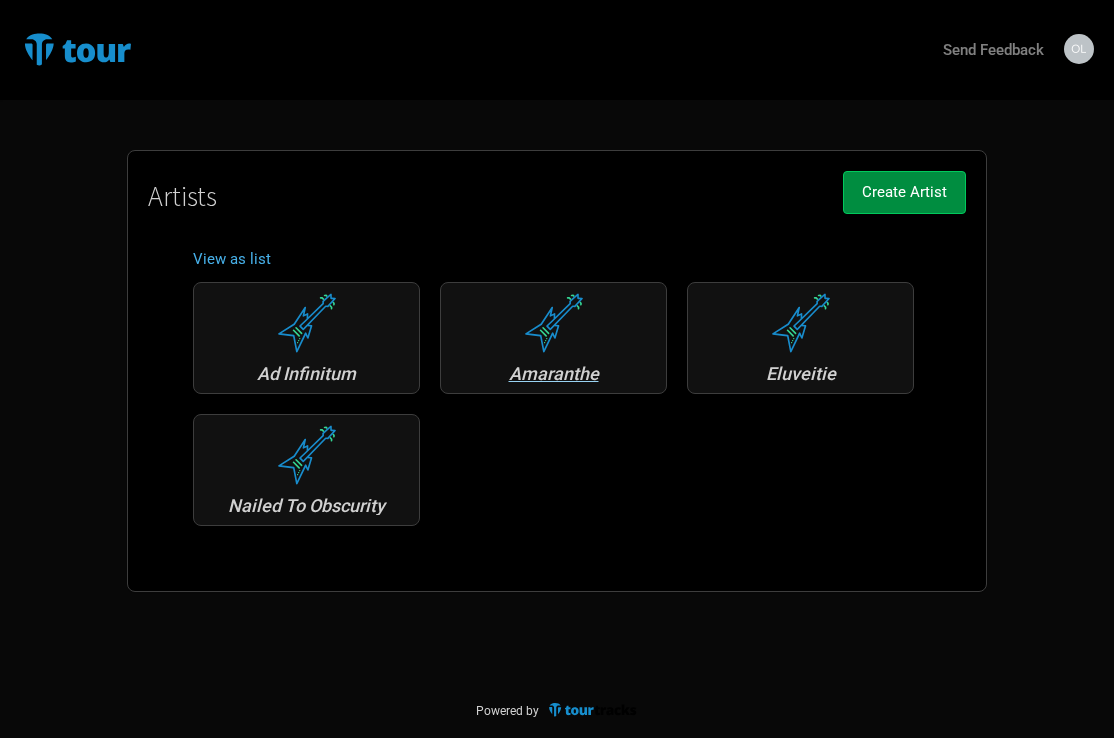 click on "Amaranthe" at bounding box center [553, 374] 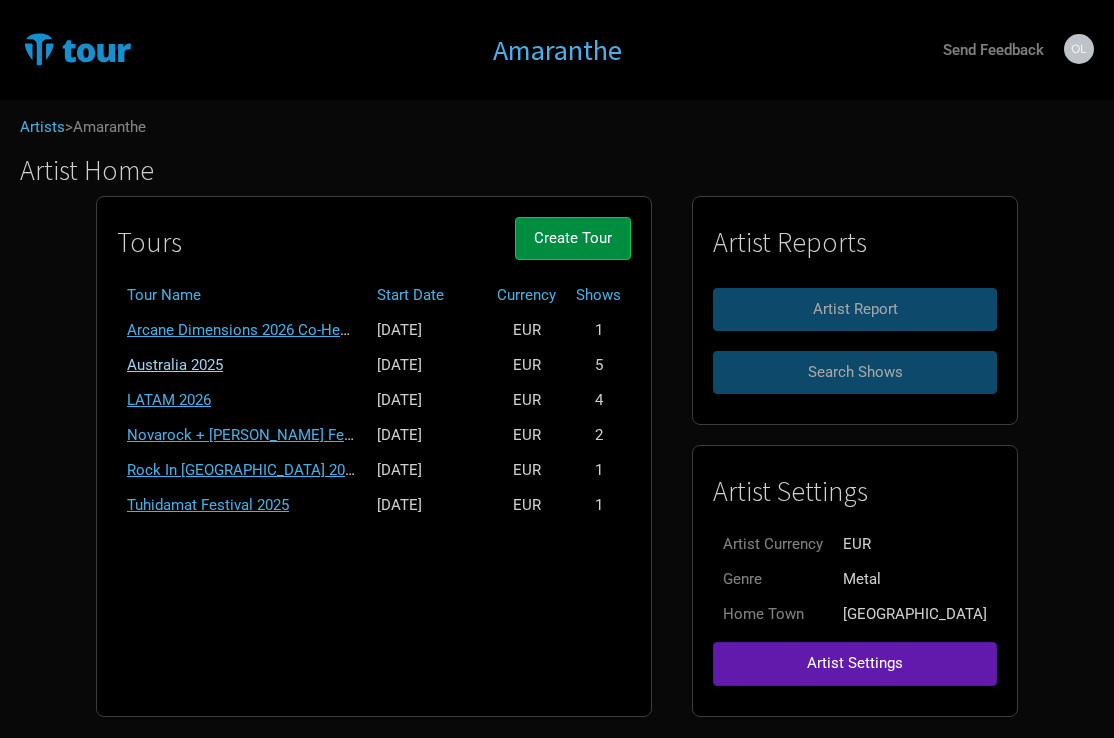 click on "Australia 2025" at bounding box center (175, 365) 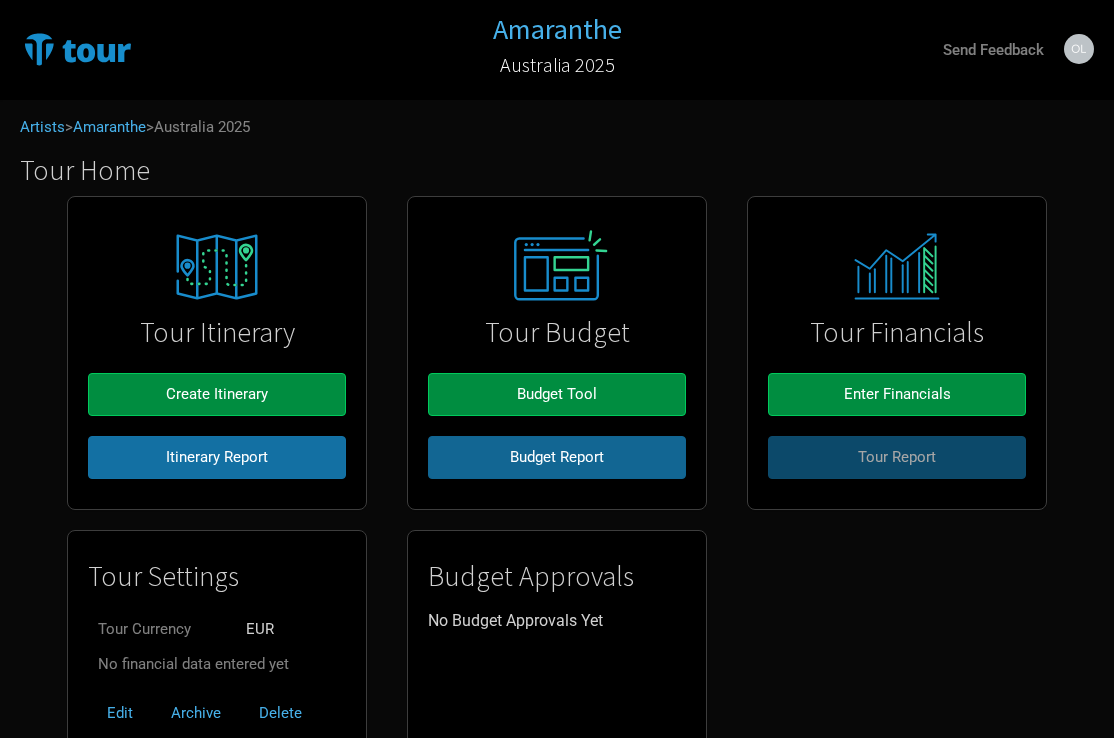 click on "Budget Report" at bounding box center (557, 457) 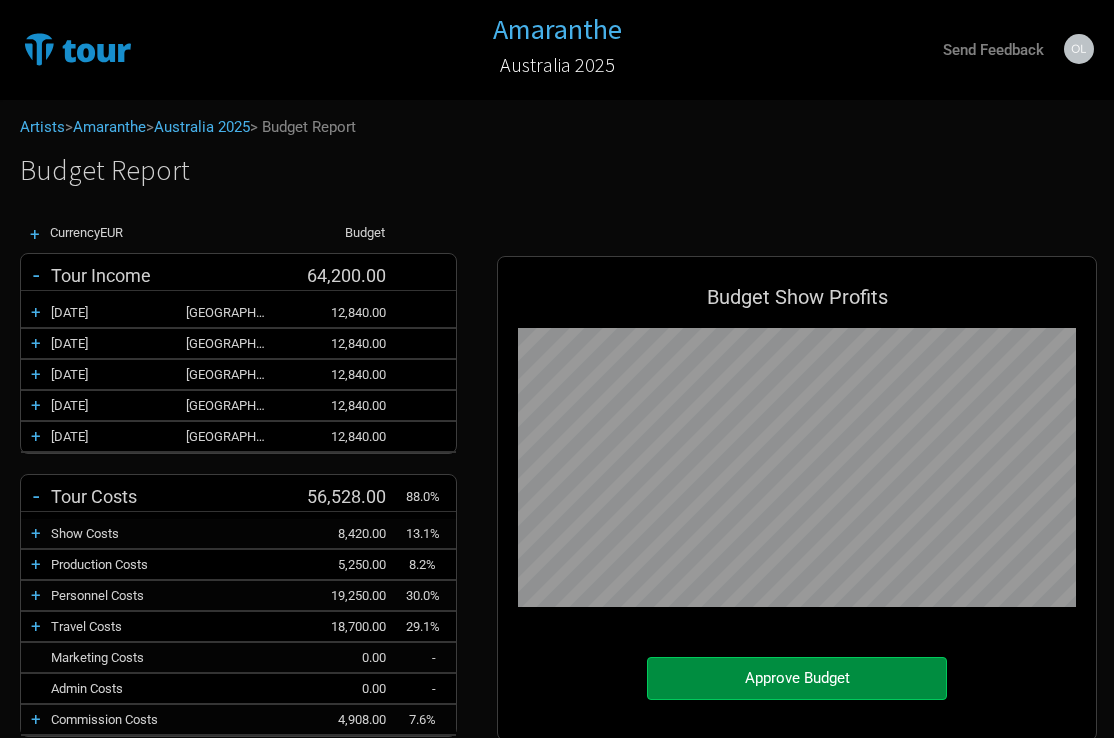 scroll, scrollTop: 999292, scrollLeft: 999360, axis: both 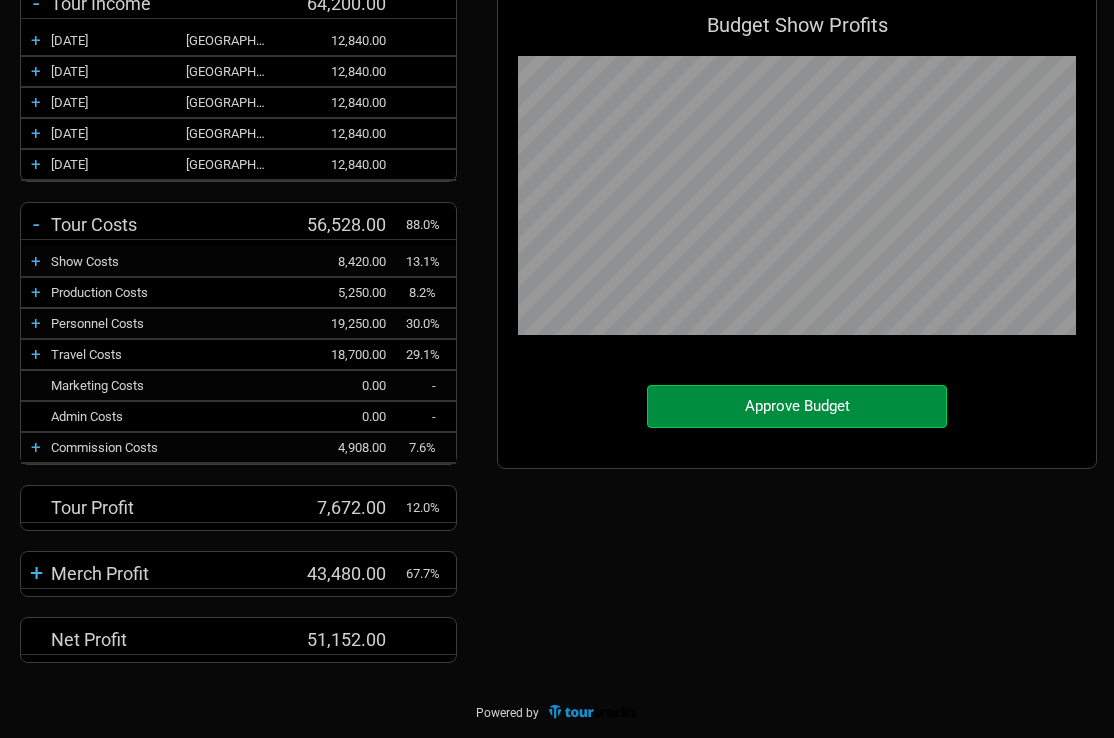 click on "+" at bounding box center (36, 292) 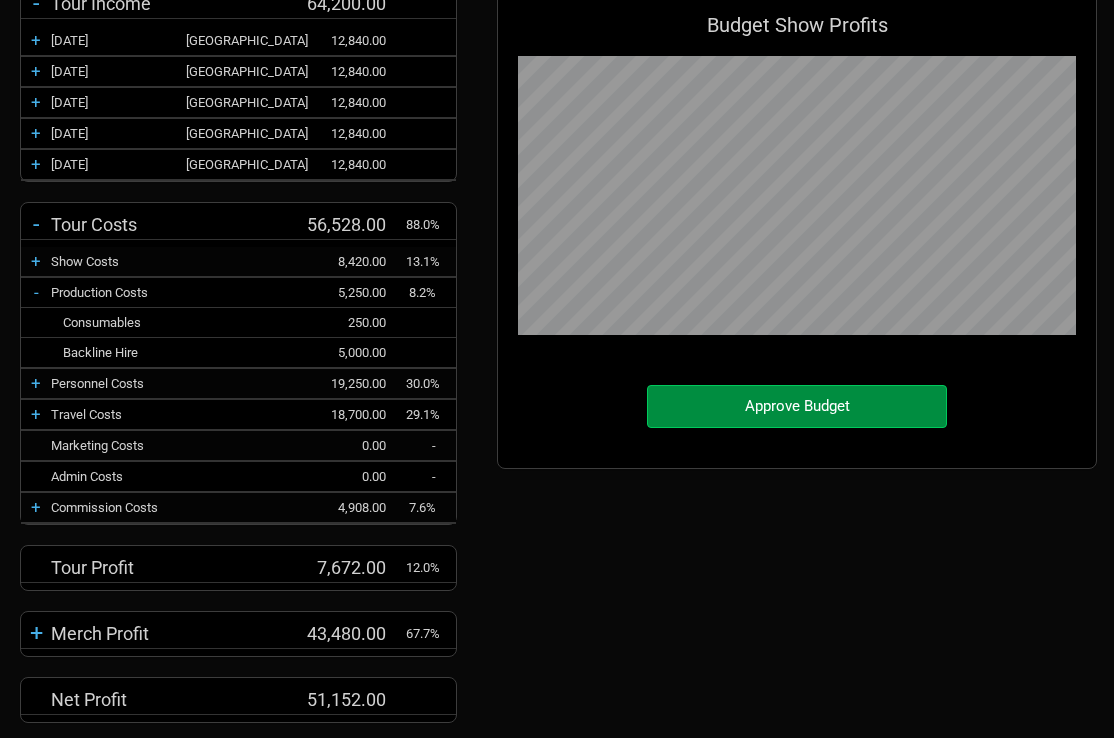 scroll, scrollTop: 999232, scrollLeft: 999360, axis: both 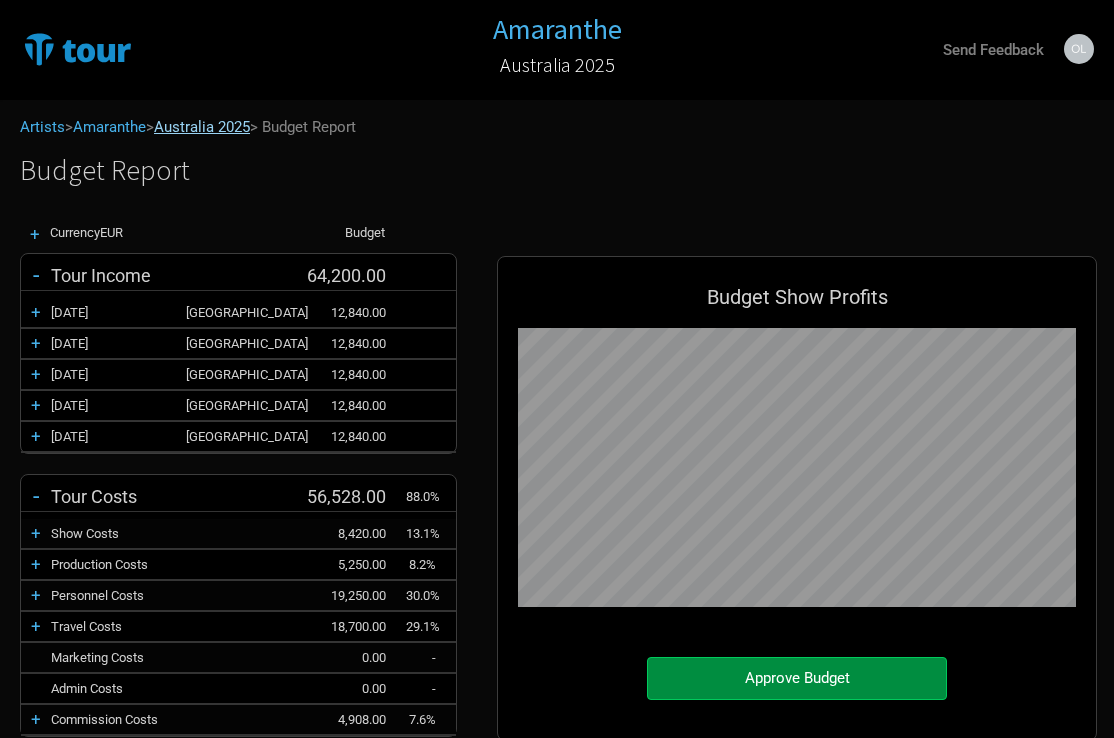 click on "Australia 2025" at bounding box center (202, 127) 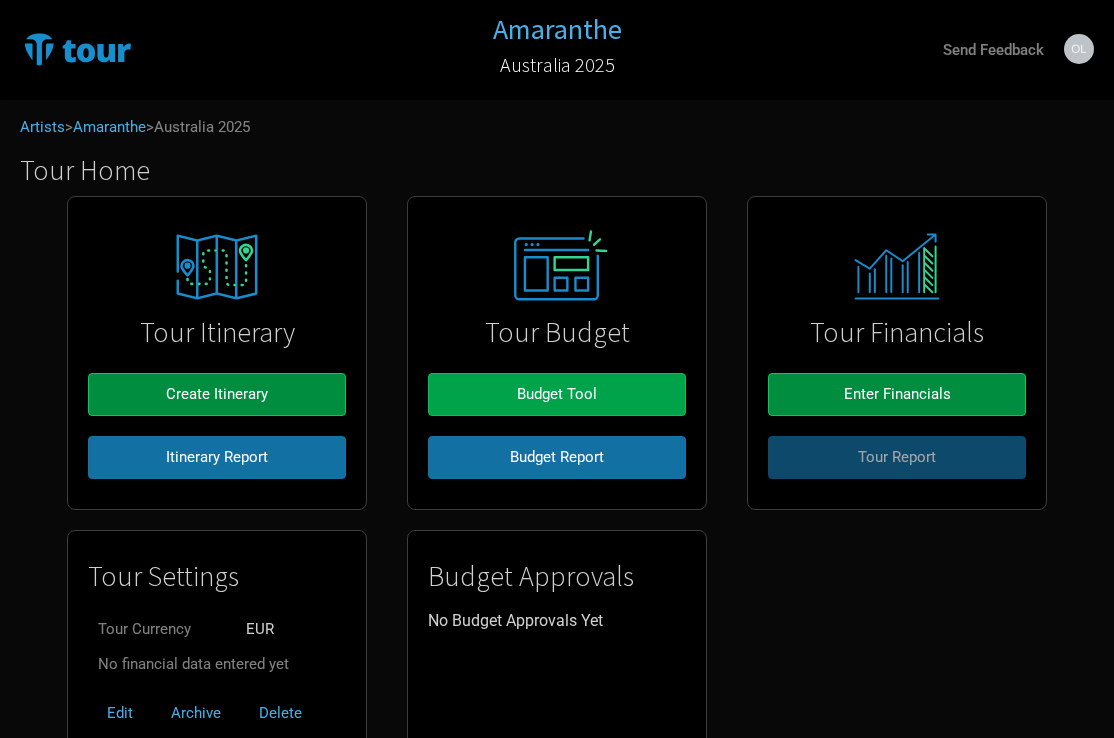 click on "Budget Tool" at bounding box center [557, 394] 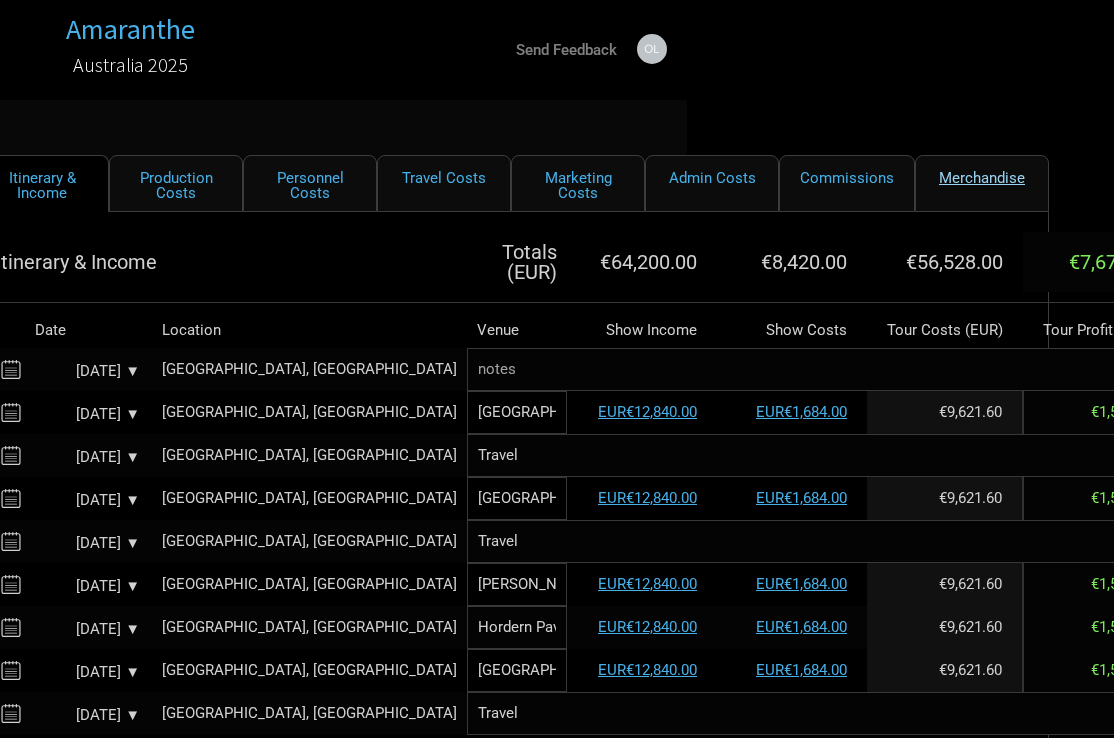 click on "Merchandise" at bounding box center [982, 183] 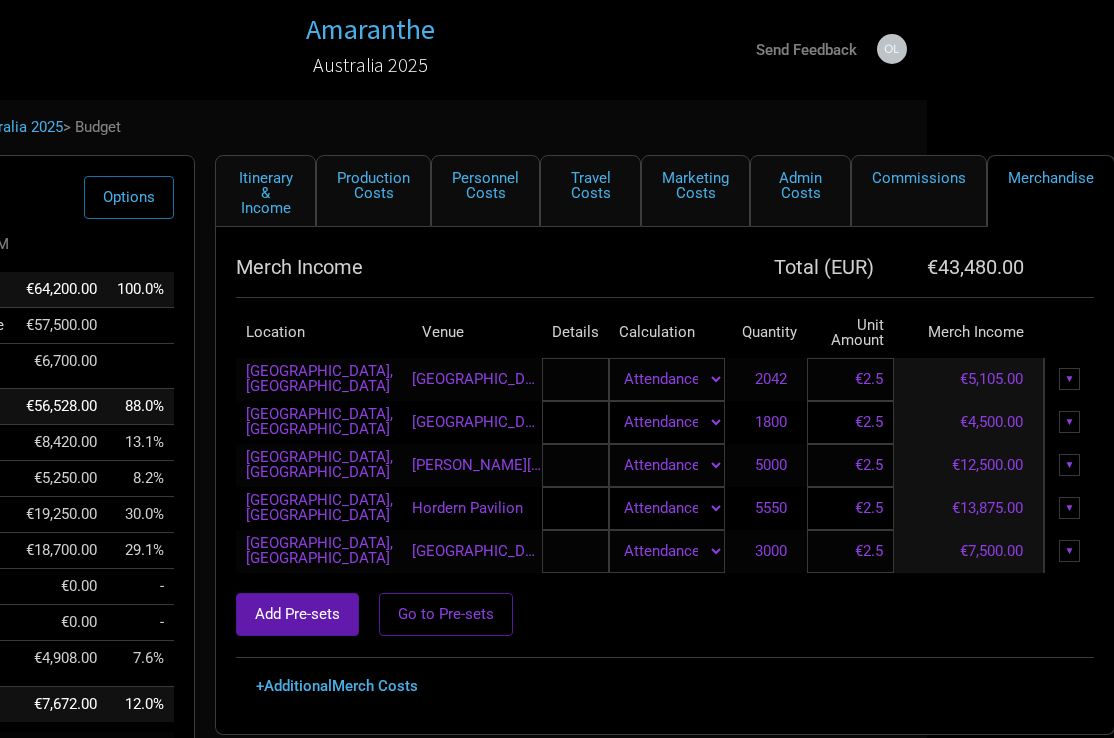 click on "€2.5" at bounding box center [850, 379] 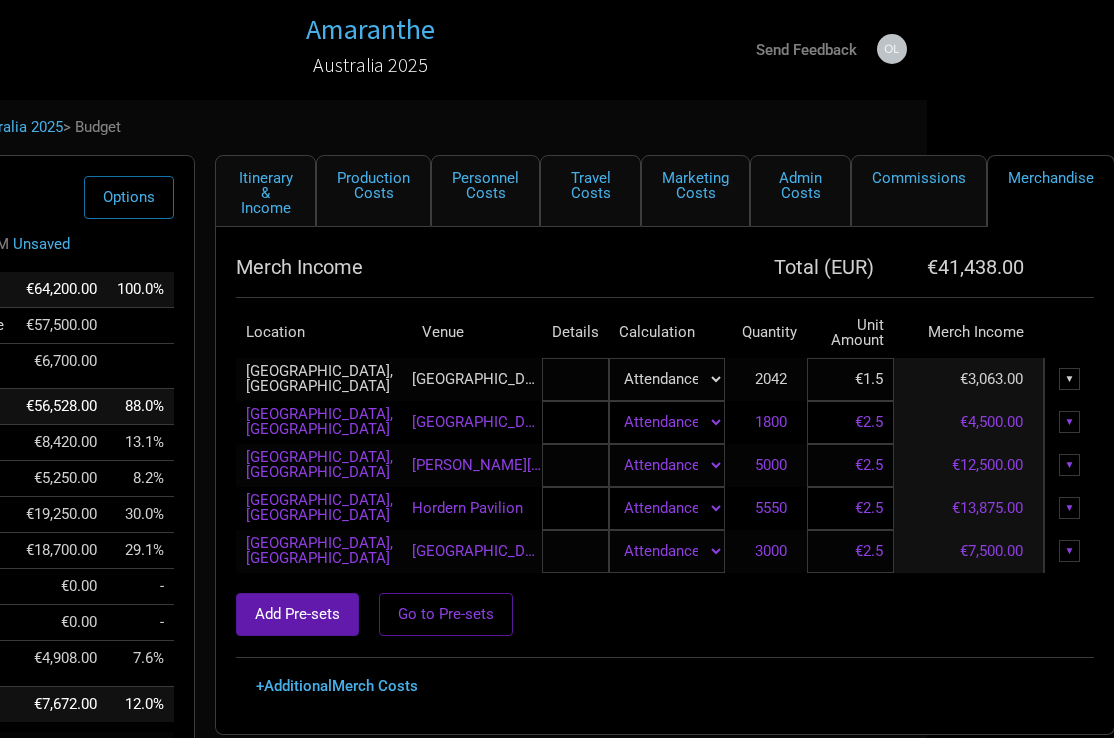 type on "€1.5" 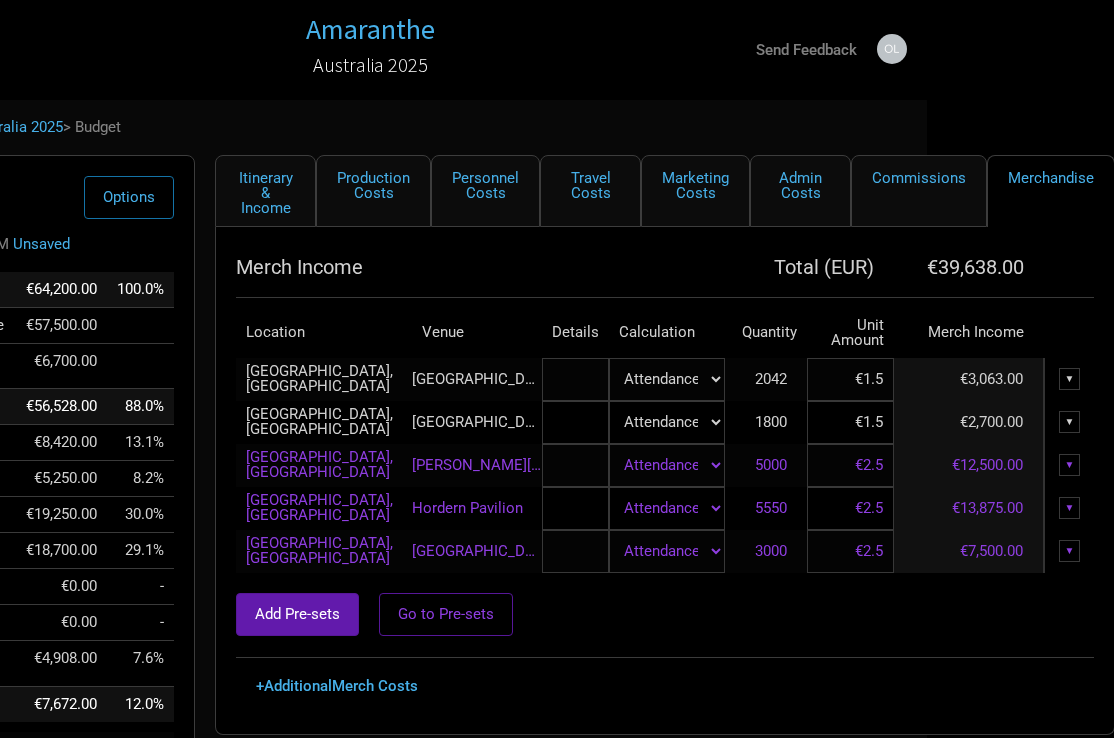 type on "€1.5" 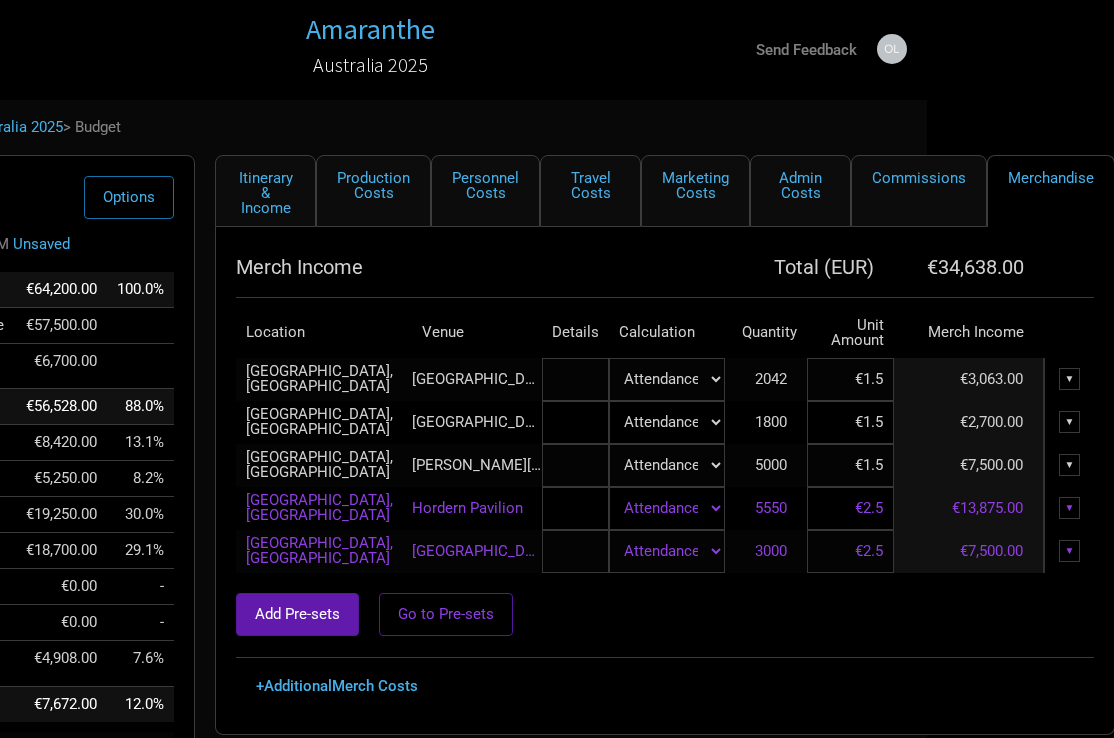 type on "€1.5" 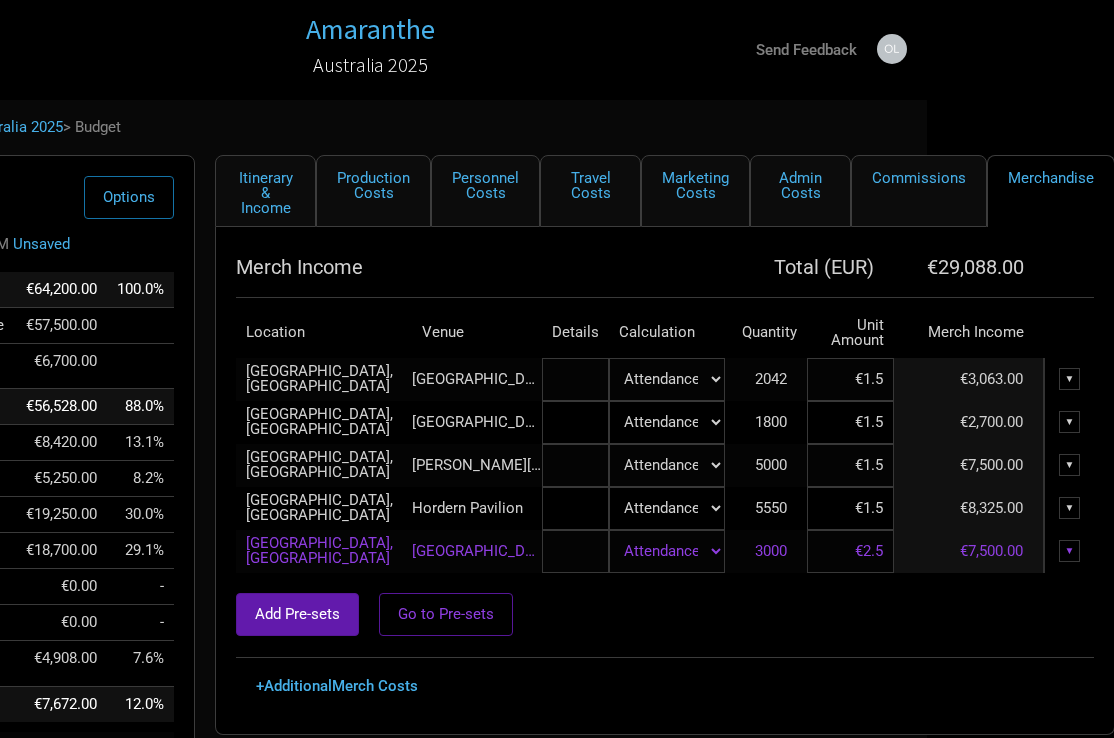 type on "€1.5" 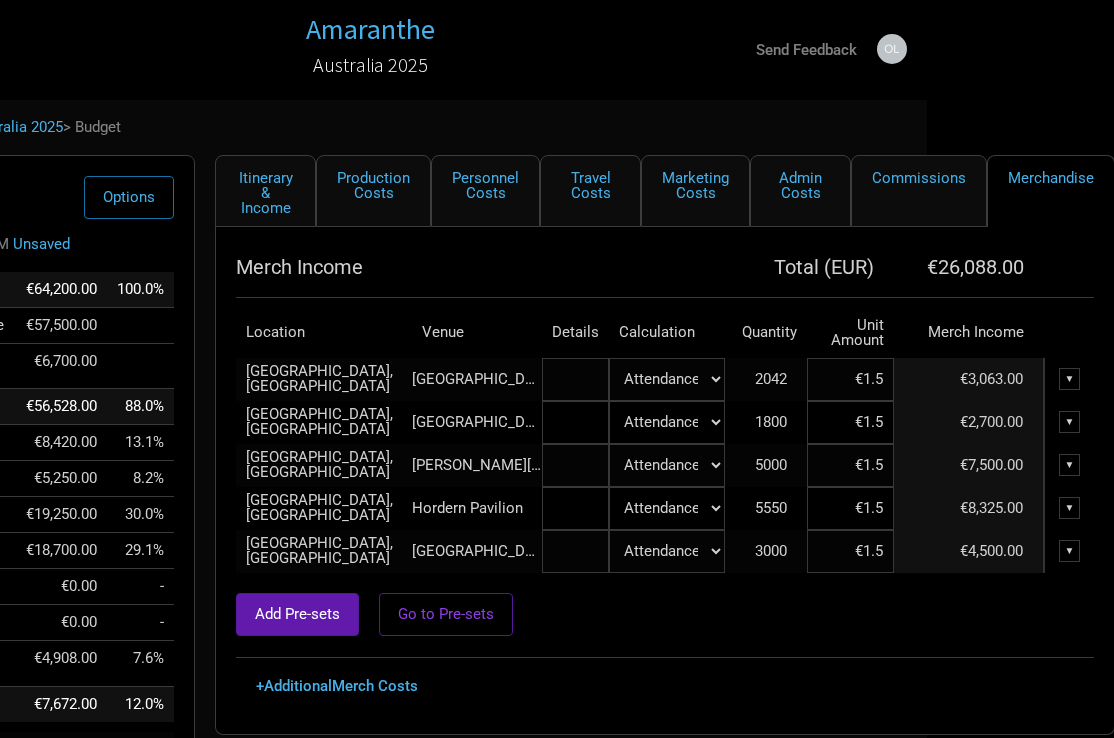 type on "€1.5" 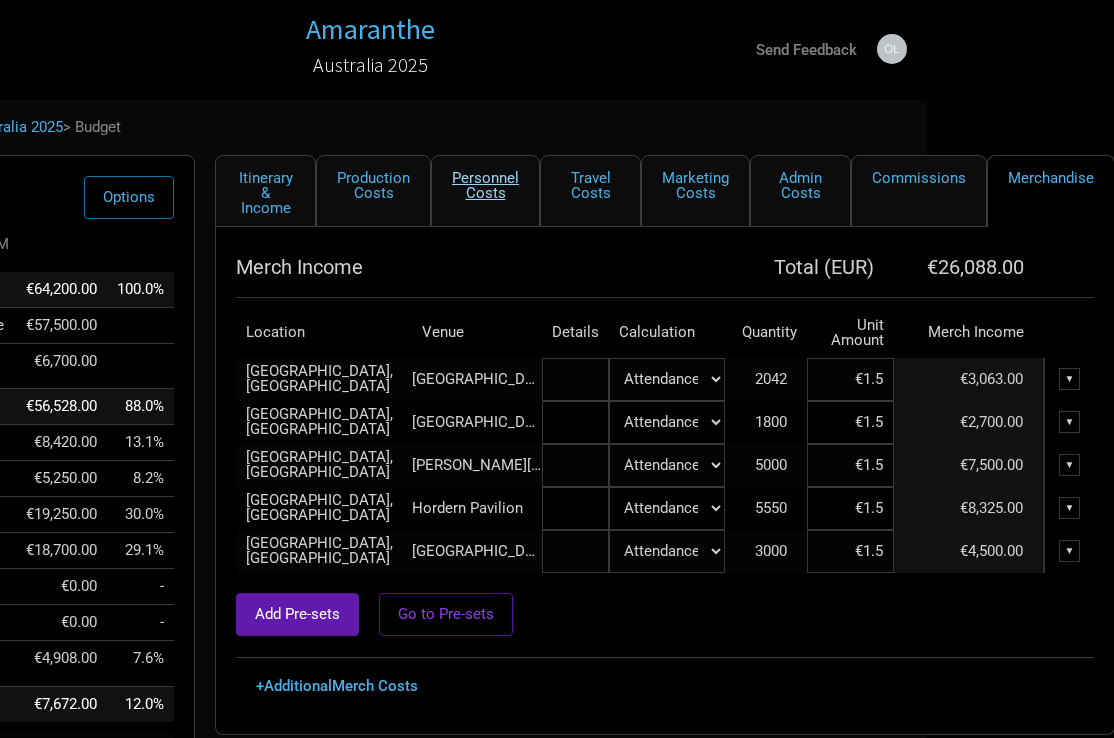 click on "Personnel Costs" at bounding box center (485, 191) 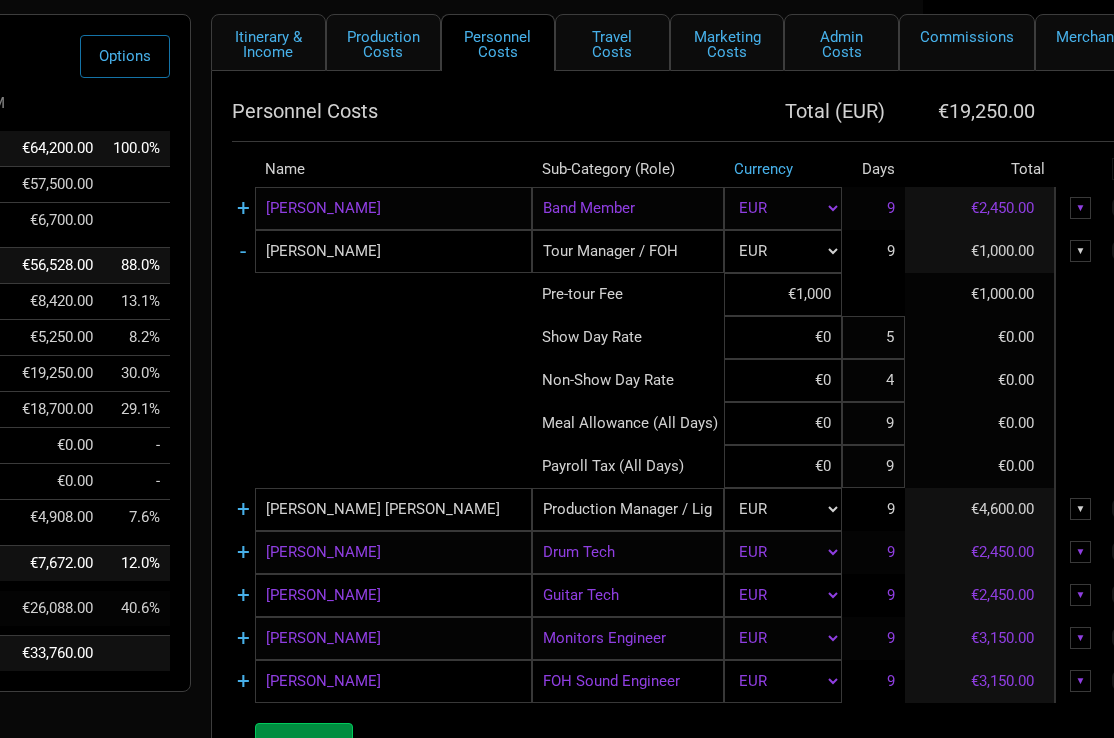 scroll, scrollTop: 142, scrollLeft: 191, axis: both 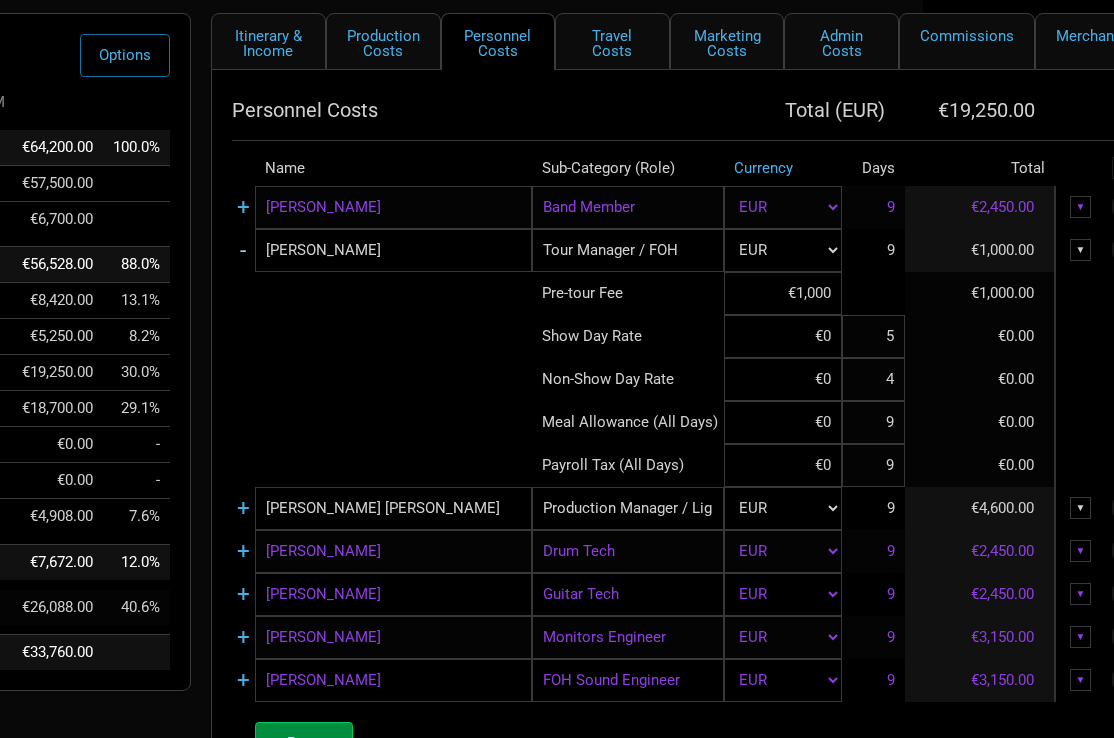 click on "-" at bounding box center (243, 250) 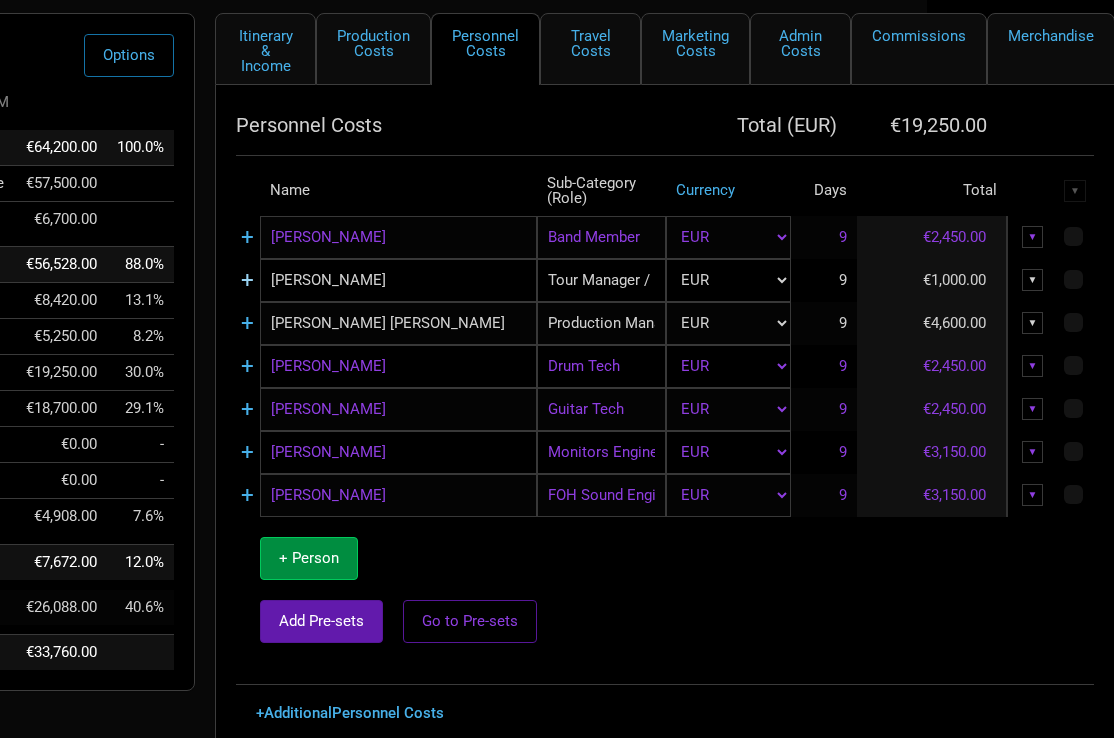 click on "+" at bounding box center [247, 280] 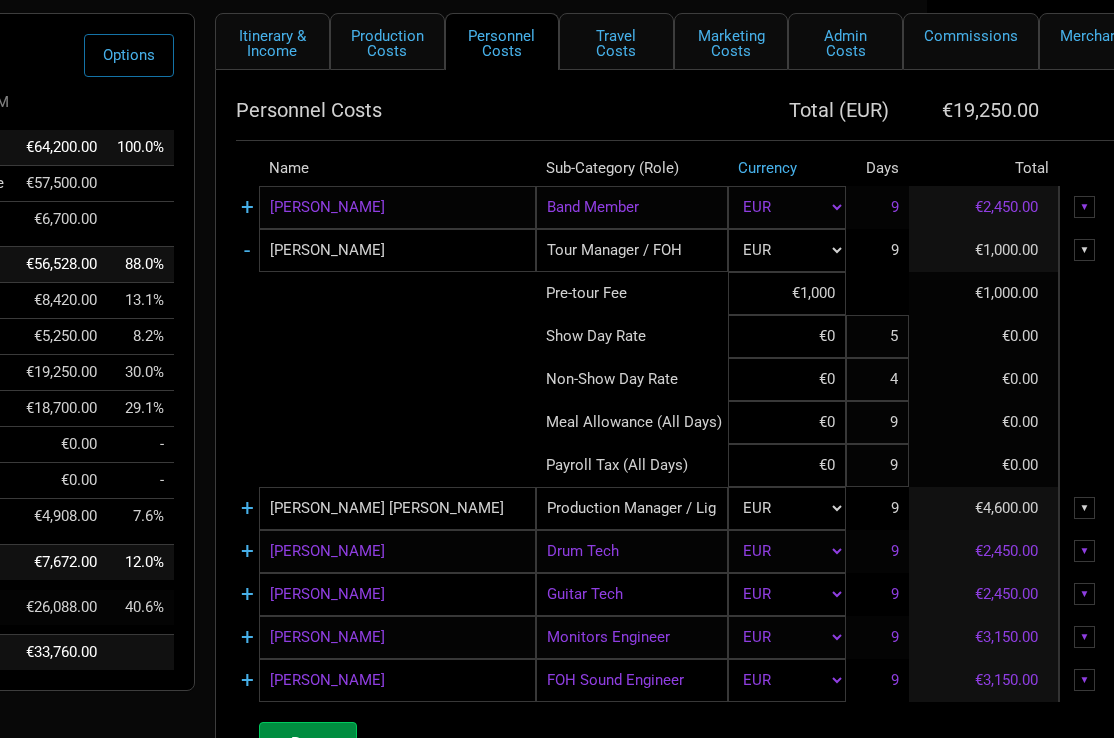 click on "€1,000" at bounding box center [786, 293] 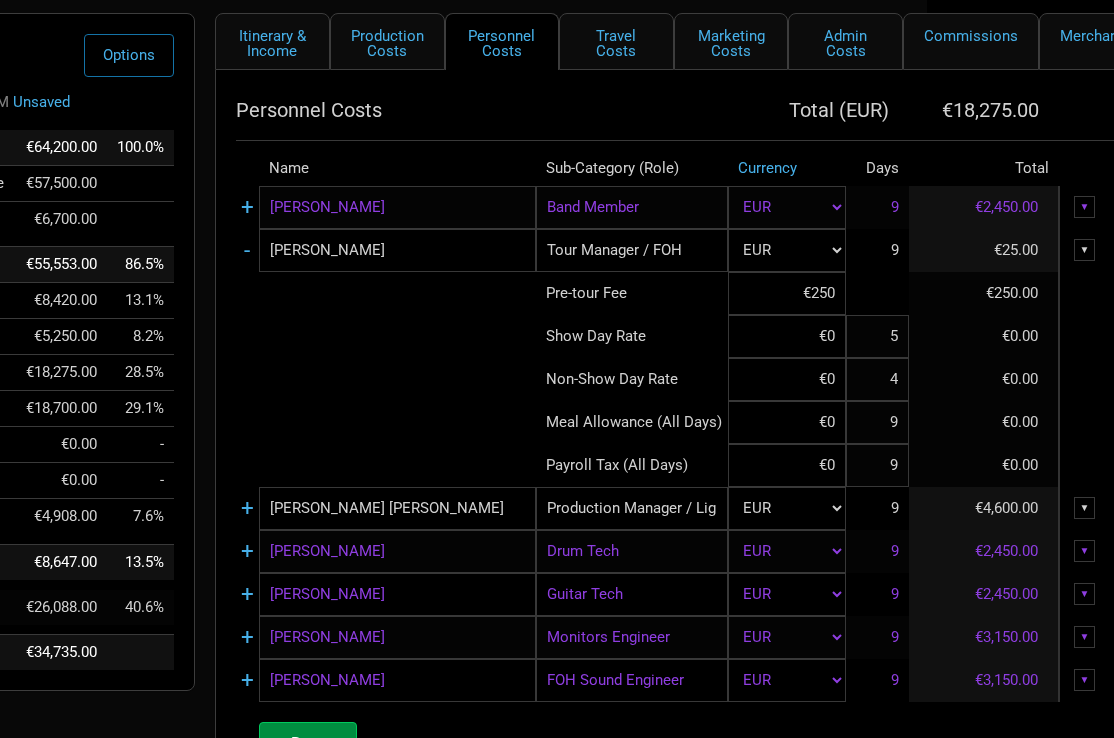 type on "€2,500" 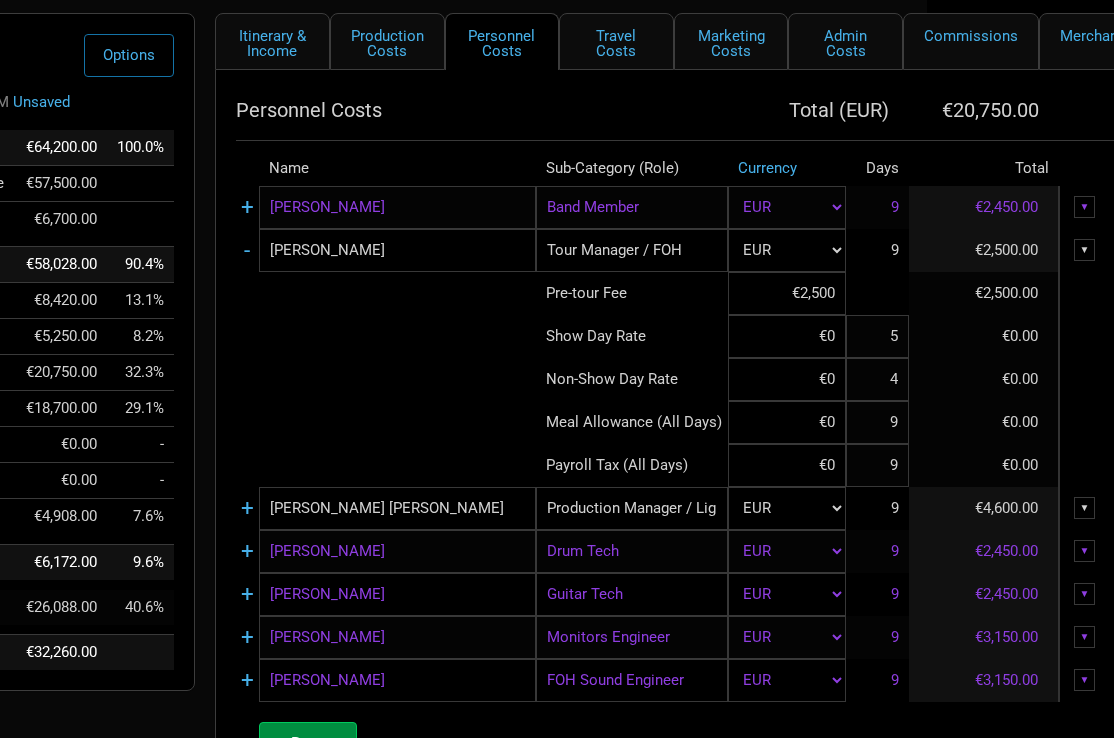 click at bounding box center [386, 379] 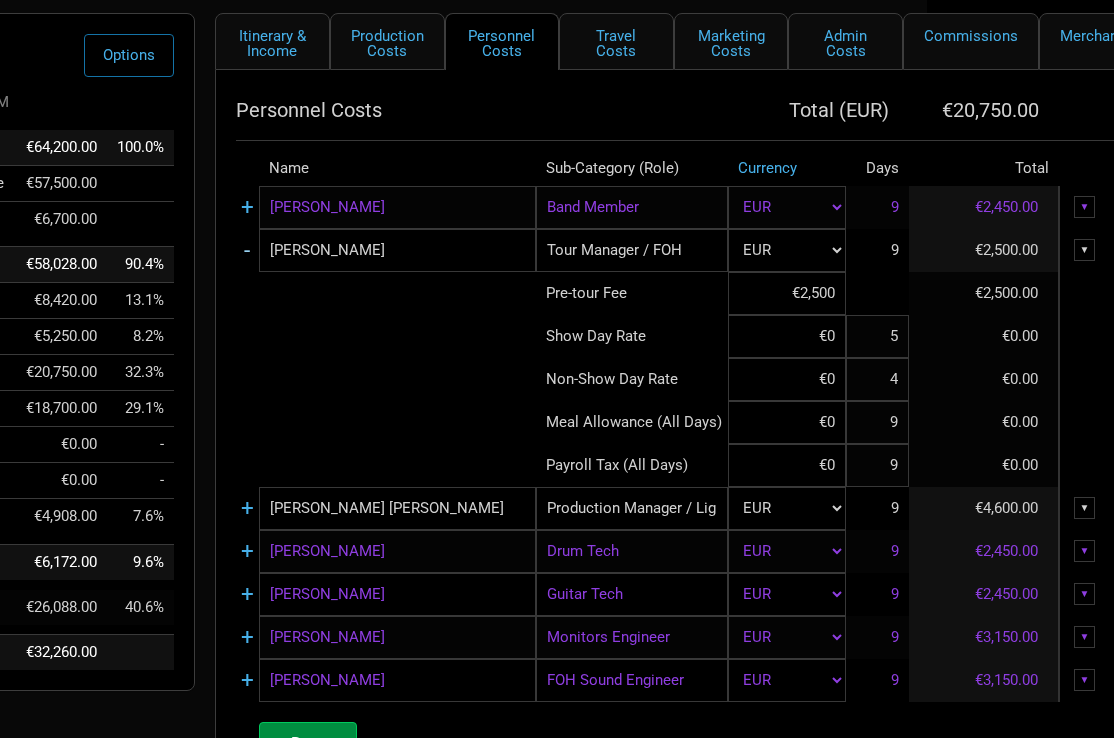 click on "-" at bounding box center (247, 250) 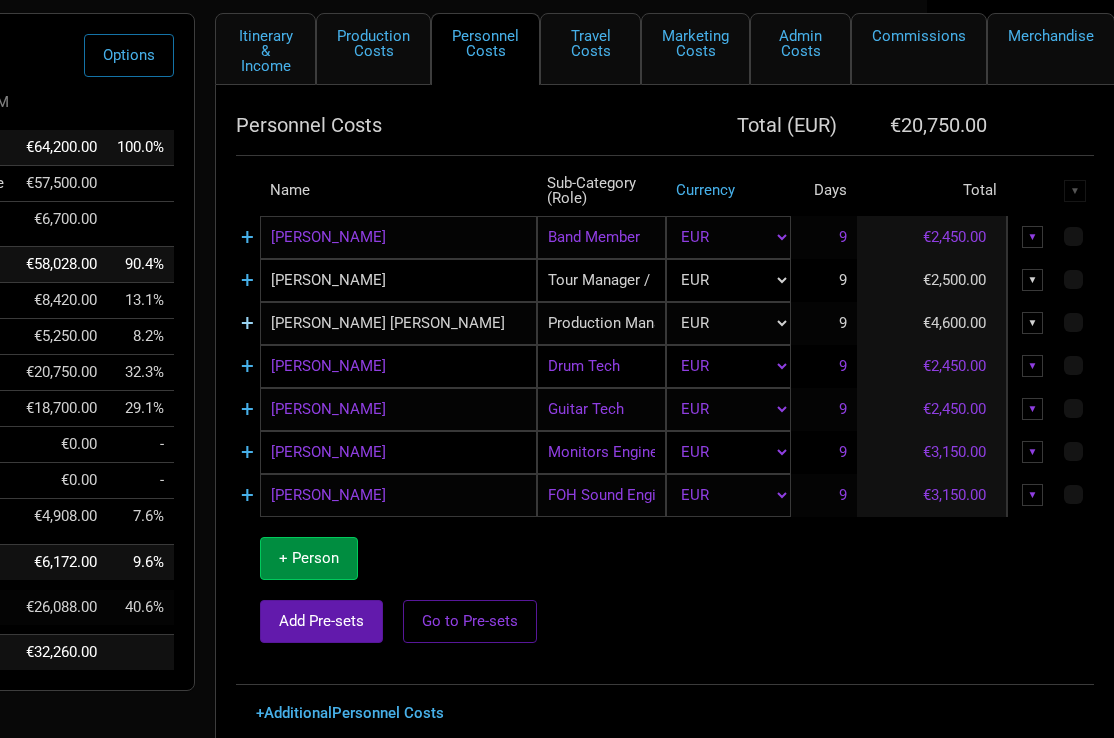 click on "+" at bounding box center (247, 323) 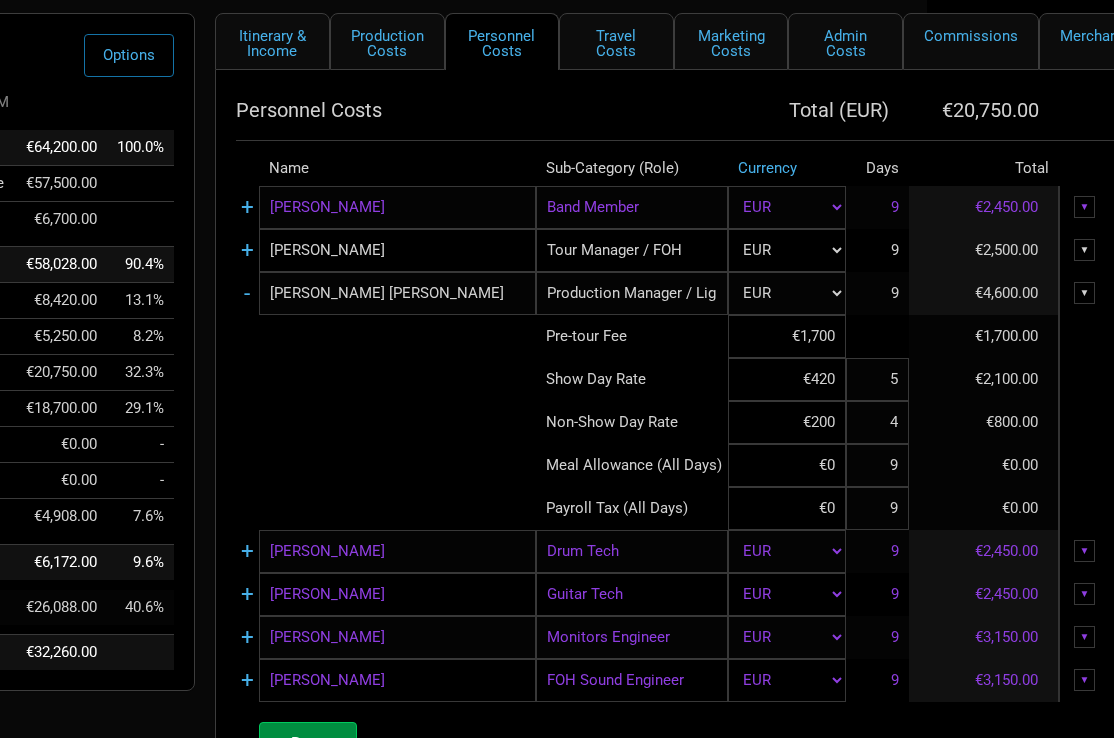click on "€1,700" at bounding box center [786, 336] 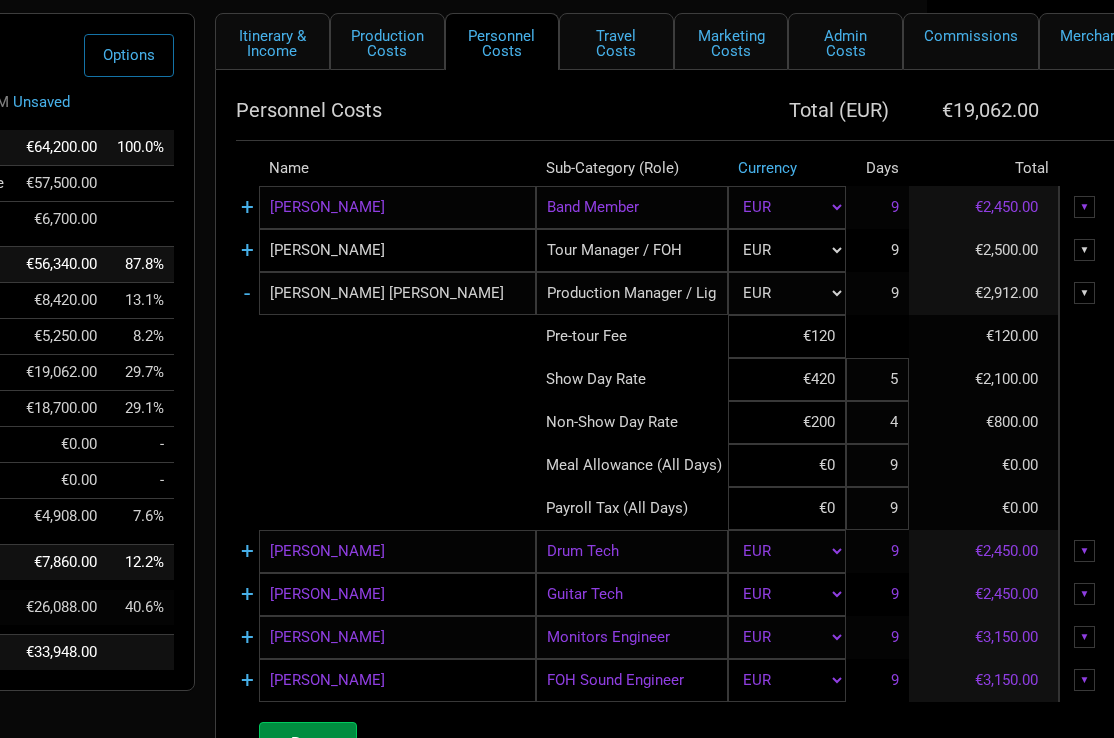 type on "€1,200" 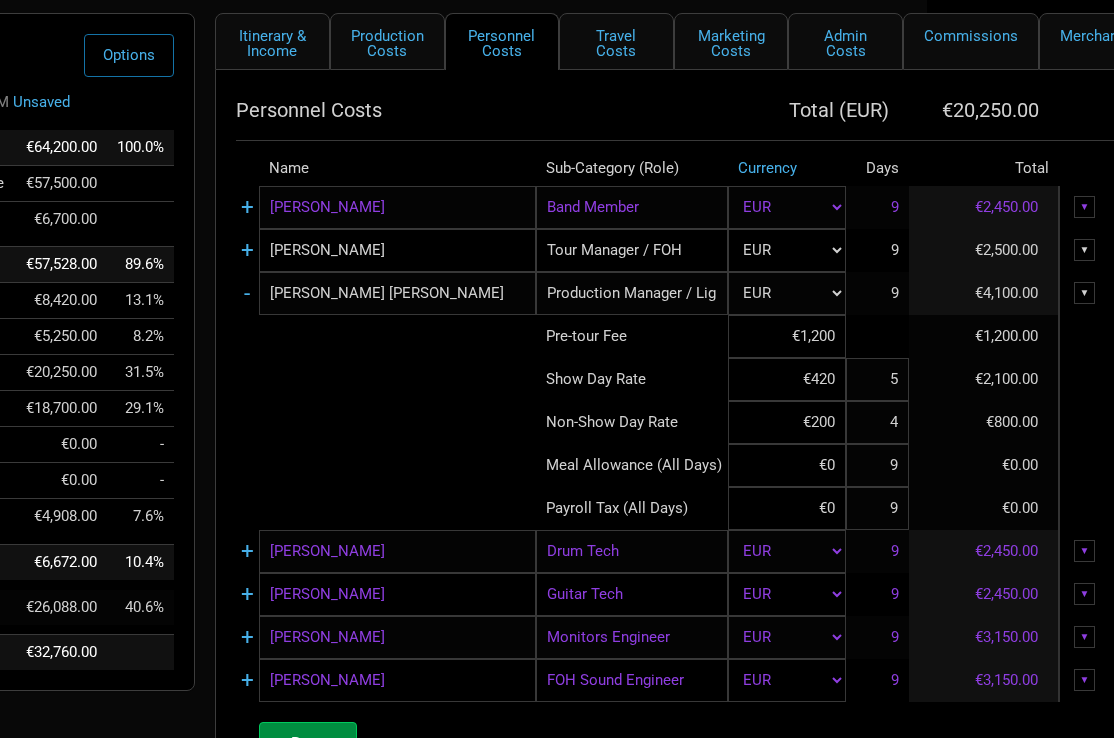 drag, startPoint x: 313, startPoint y: 419, endPoint x: 311, endPoint y: 409, distance: 10.198039 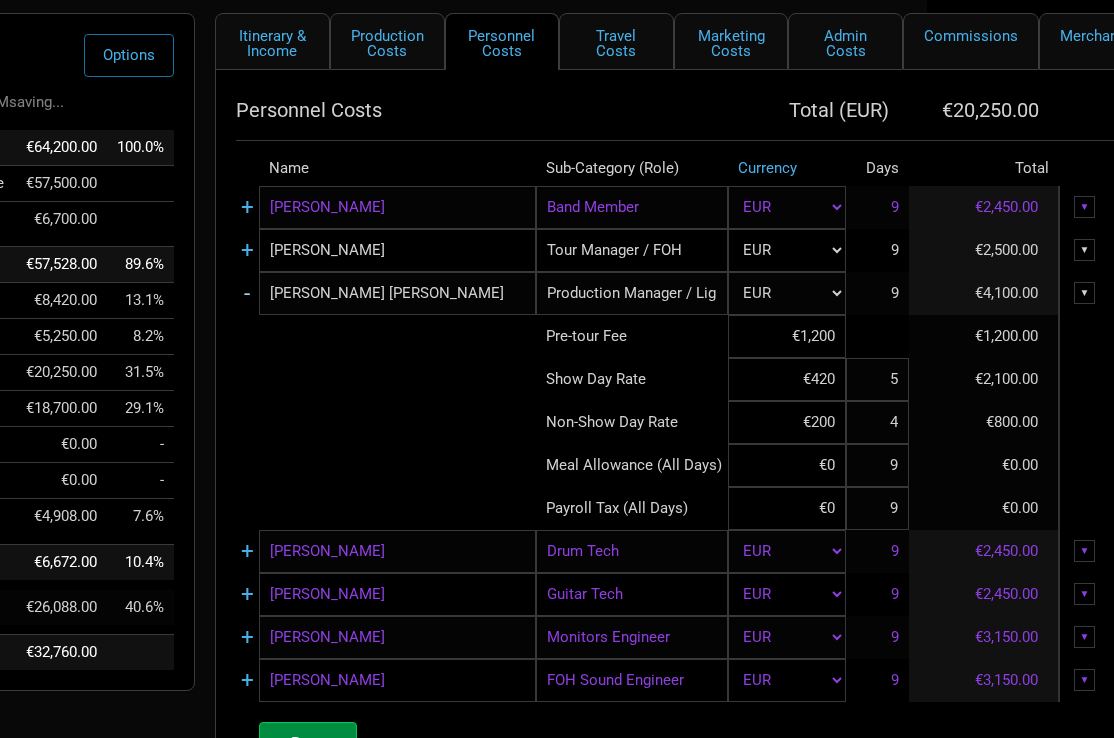 click on "-" at bounding box center (247, 293) 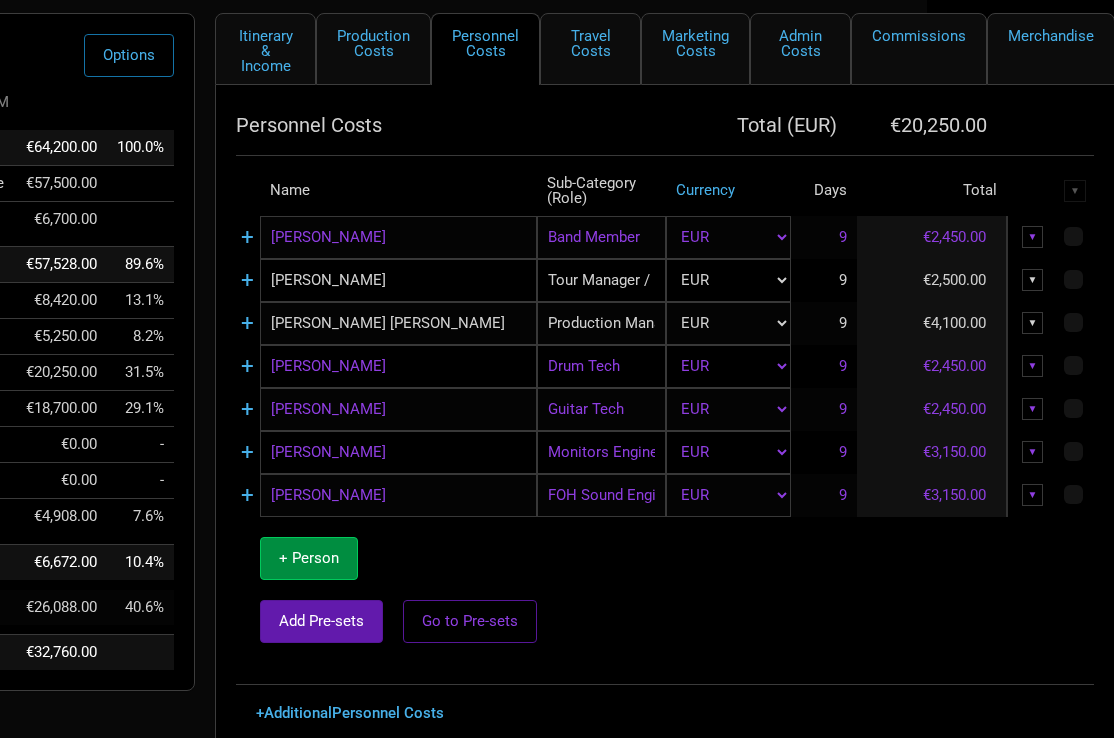 click on "Personnel Costs Total ( EUR ) €20,250.00 Name Sub-Category (Role) Currency Days Total ▼ + [PERSON_NAME] Band Member 1 selection EUR 9 €2,450.00 ▼ + [PERSON_NAME] Tour Manager / FOH 1 selection EUR 9 €2,500.00 ▼ + [PERSON_NAME] [PERSON_NAME] Production Manager / Lighting Tech 1 selection EUR 9 €4,100.00 ▼ + [PERSON_NAME] Drum Tech 1 selection EUR 9 €2,450.00 ▼ + [PERSON_NAME] Guitar Tech 1 selection EUR 9 €2,450.00 ▼ + [PERSON_NAME] Monitors Engineer 1 selection EUR 9 €3,150.00 ▼ + [PERSON_NAME] FOH Sound Engineer 1 selection EUR 9 €3,150.00 ▼ + Person Add Pre-sets Go to Pre-sets +  Additional  Personnel Costs" at bounding box center (665, 423) 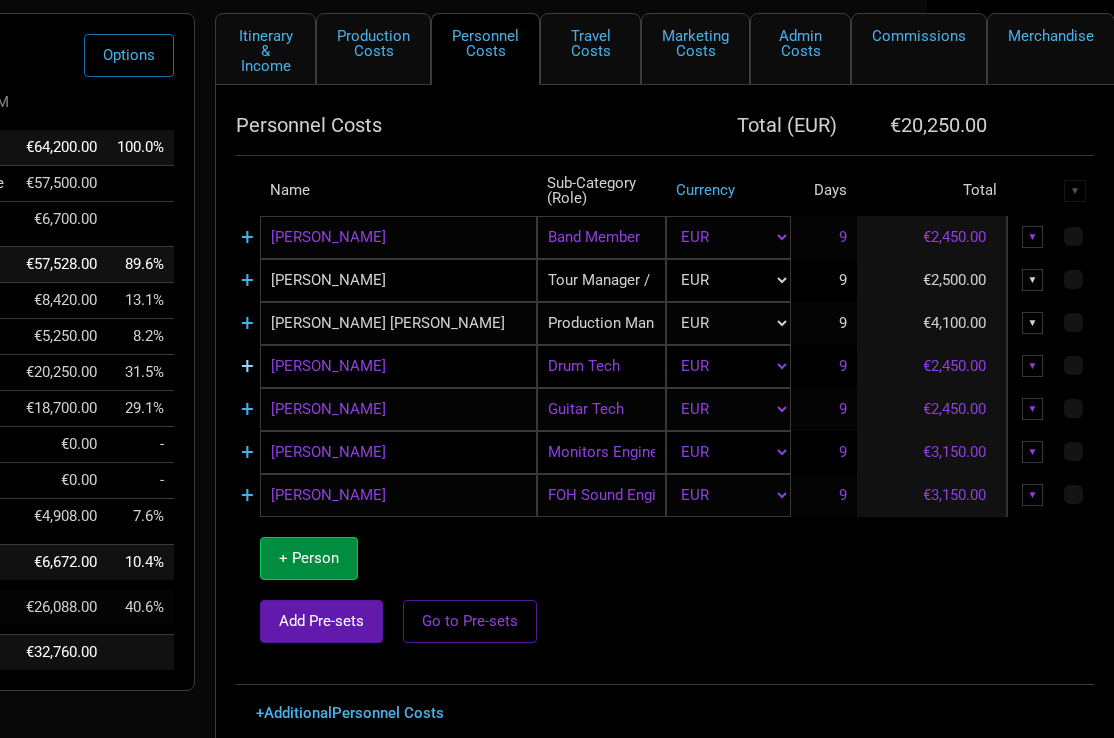 click on "+" at bounding box center [247, 366] 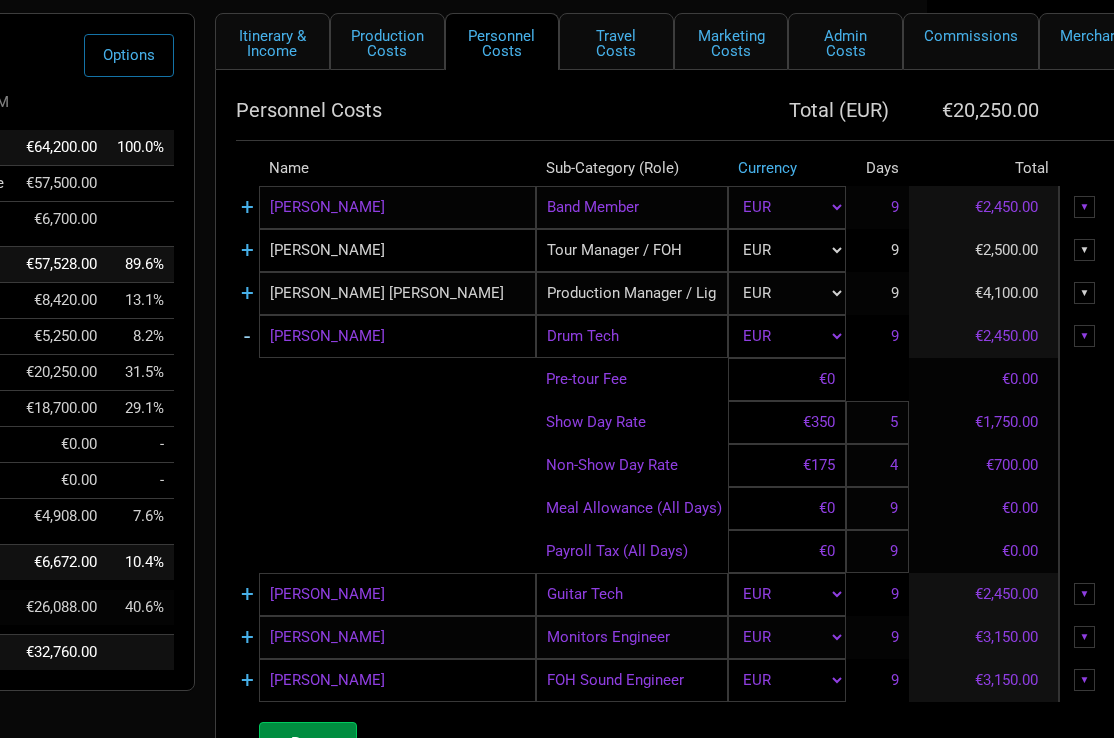 click on "-" at bounding box center (247, 336) 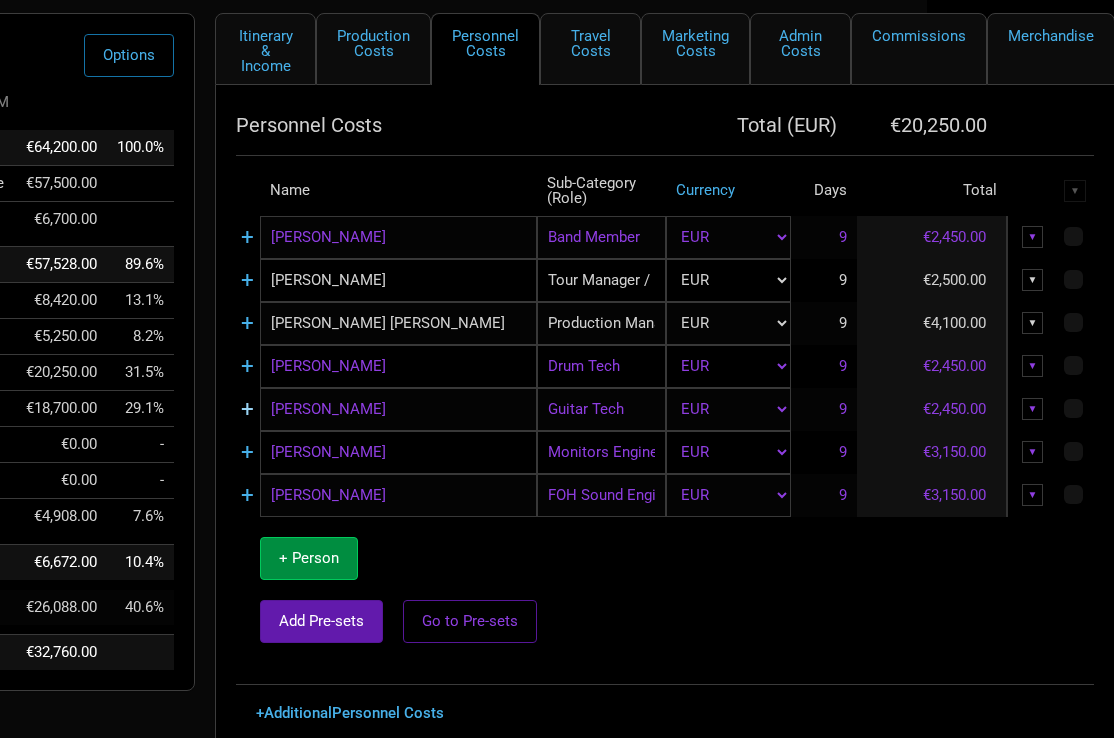 click on "+" at bounding box center (247, 409) 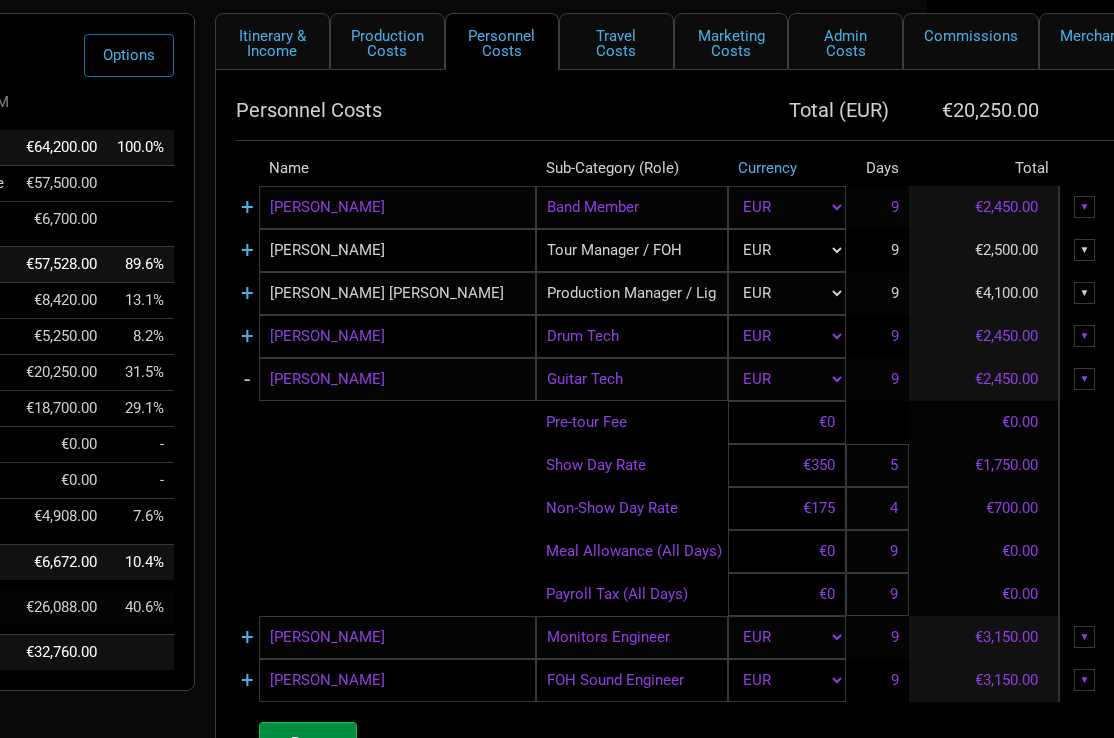 click on "-" at bounding box center (247, 379) 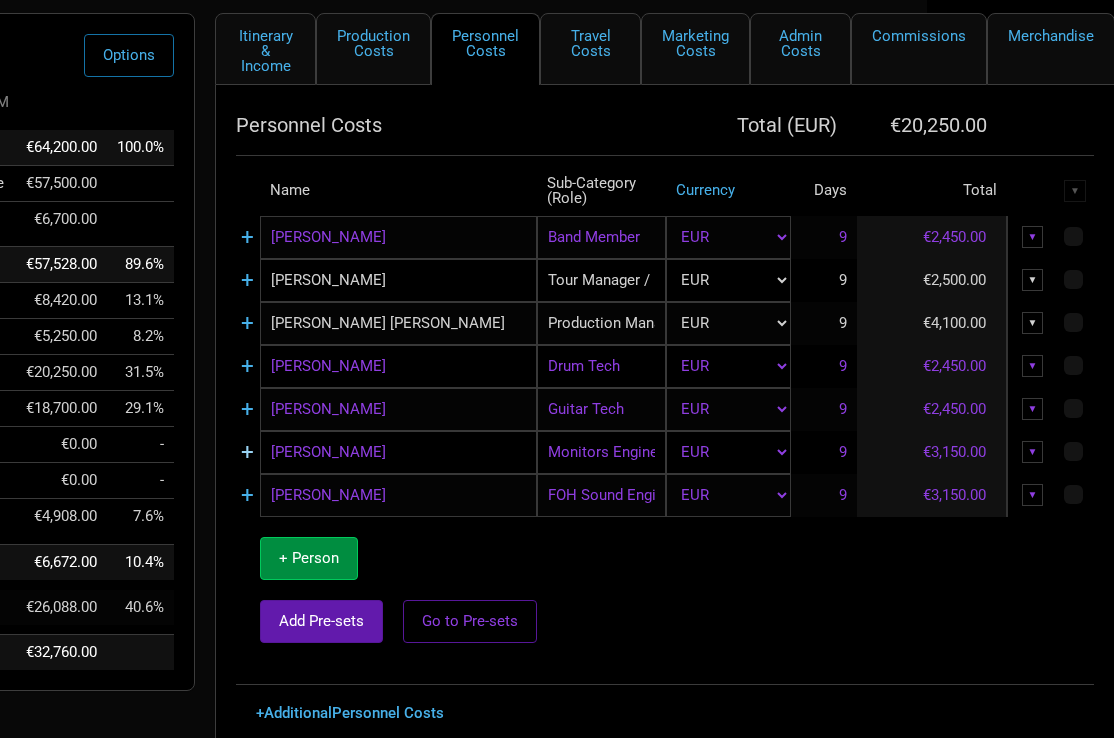 click on "+" at bounding box center [247, 452] 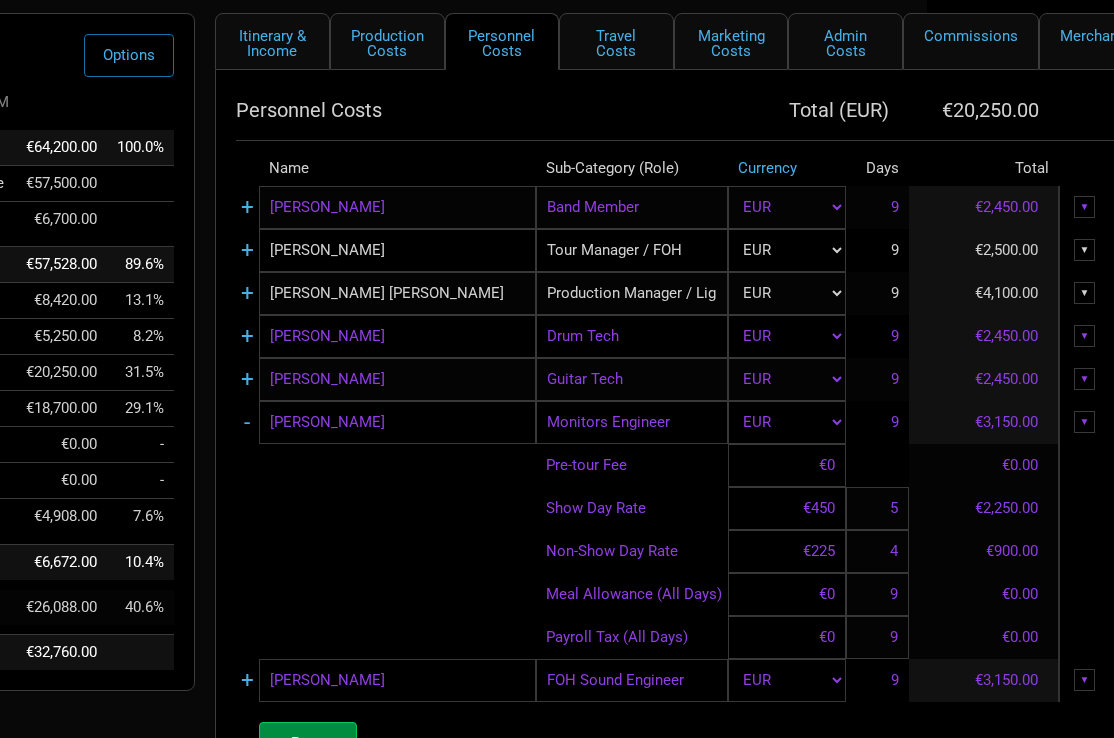 click on "-" at bounding box center (247, 422) 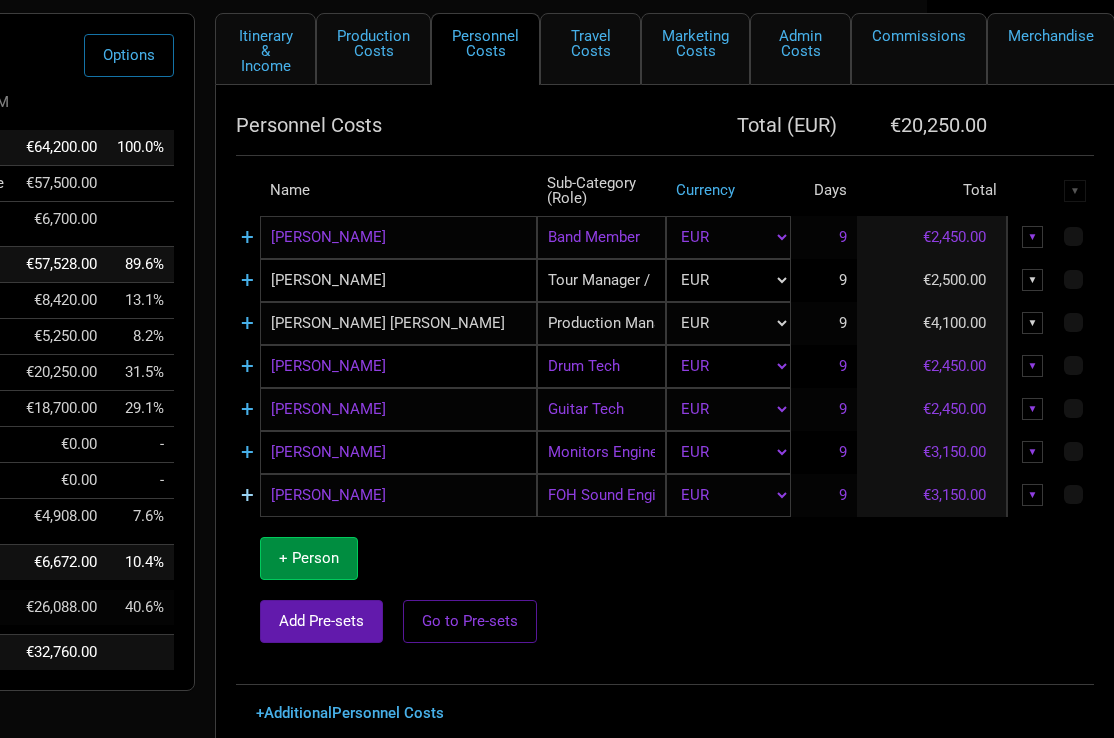 click on "+" at bounding box center (247, 495) 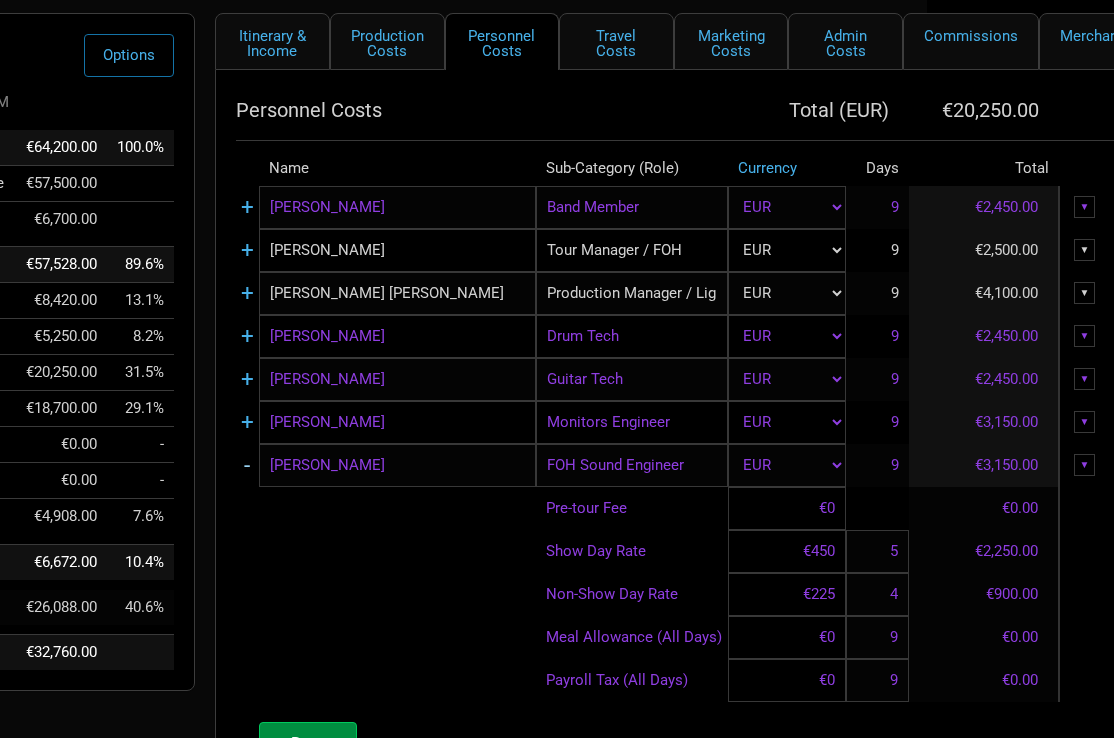 click on "-" at bounding box center [247, 465] 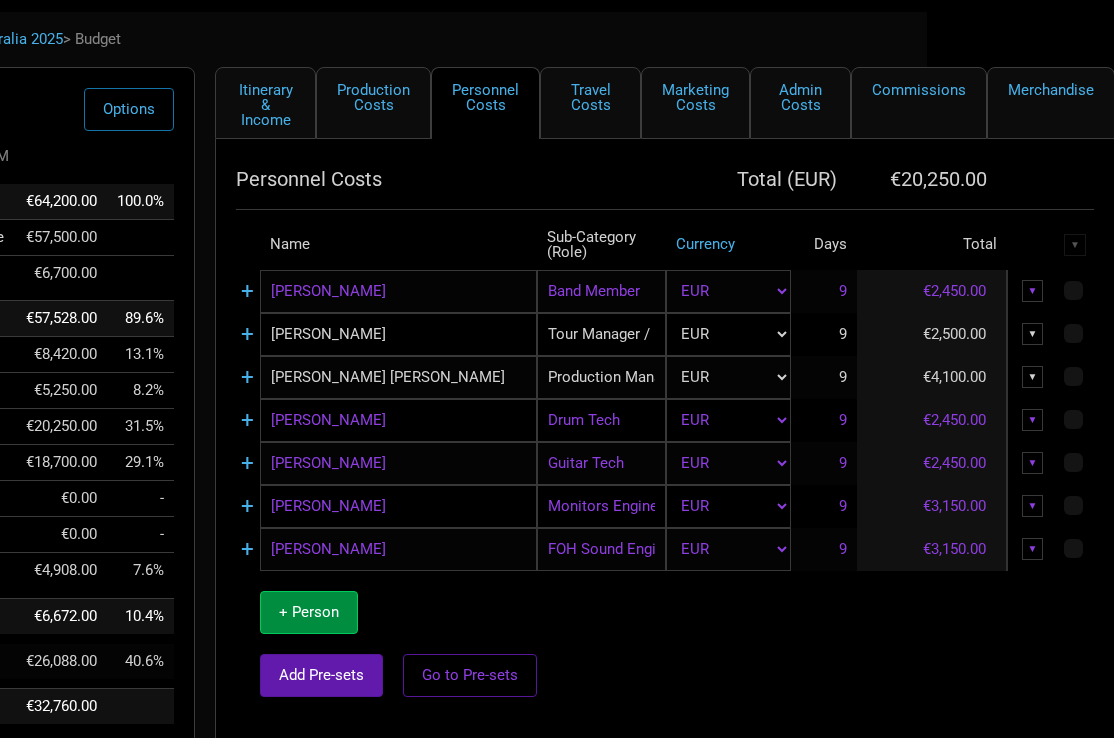 scroll, scrollTop: 74, scrollLeft: 187, axis: both 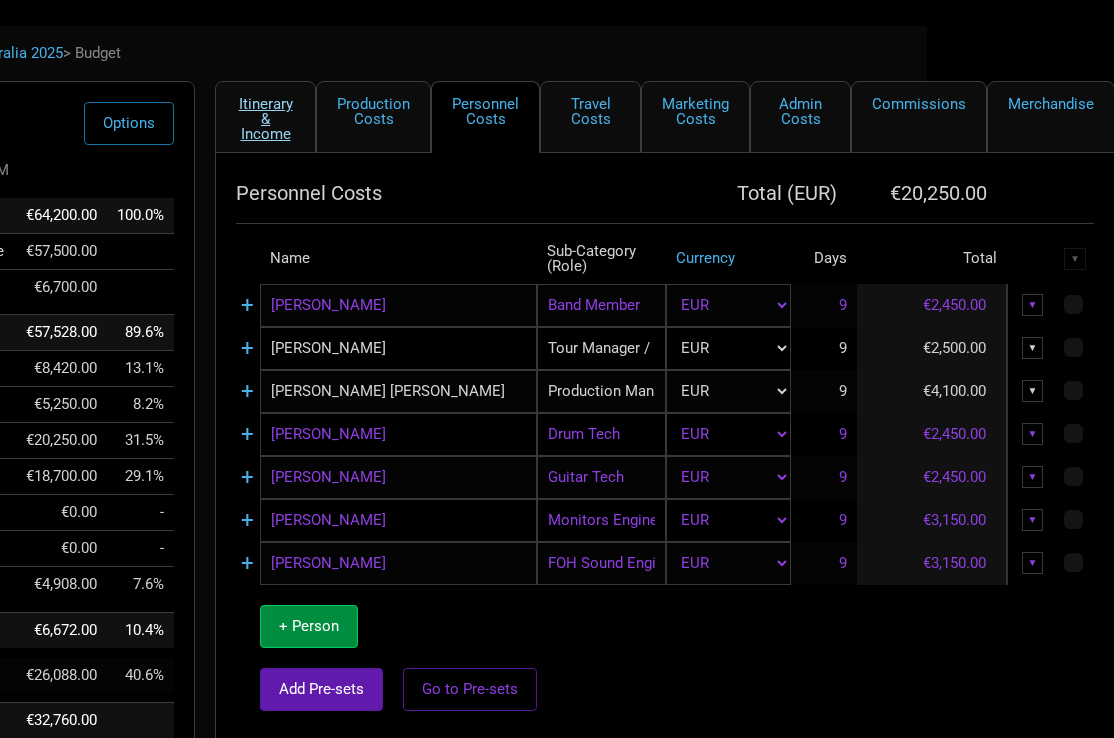 click on "Itinerary & Income" at bounding box center (265, 117) 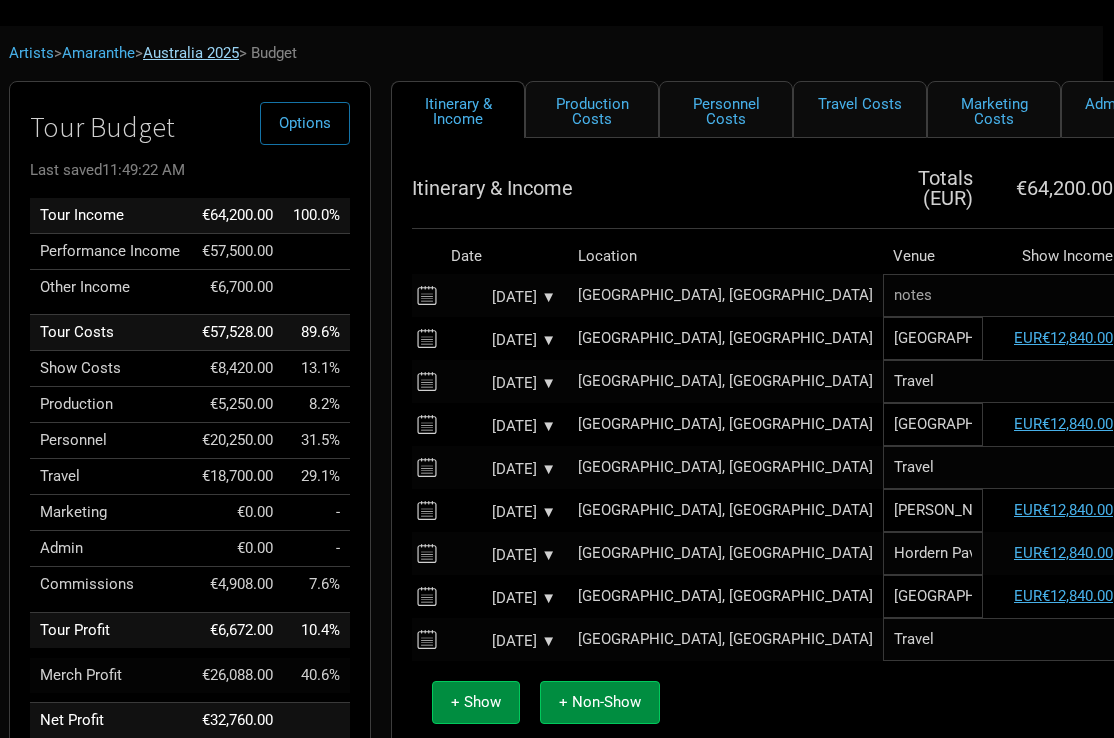 scroll, scrollTop: 74, scrollLeft: 0, axis: vertical 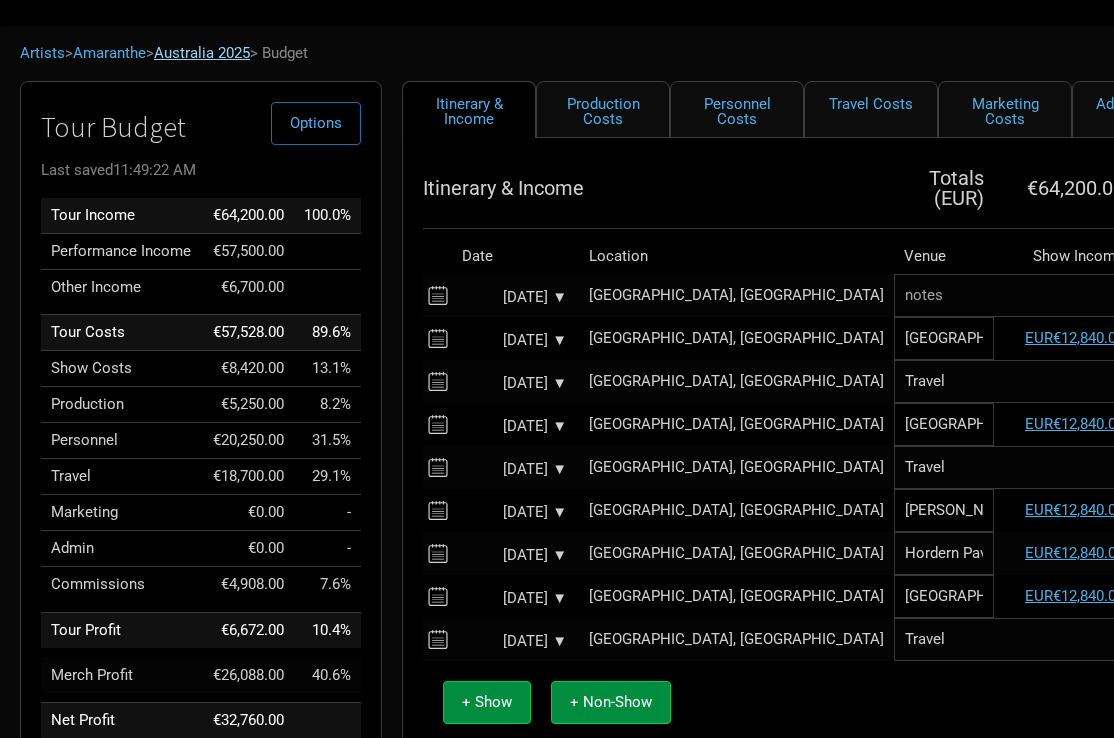 click on "Australia 2025" at bounding box center (202, 53) 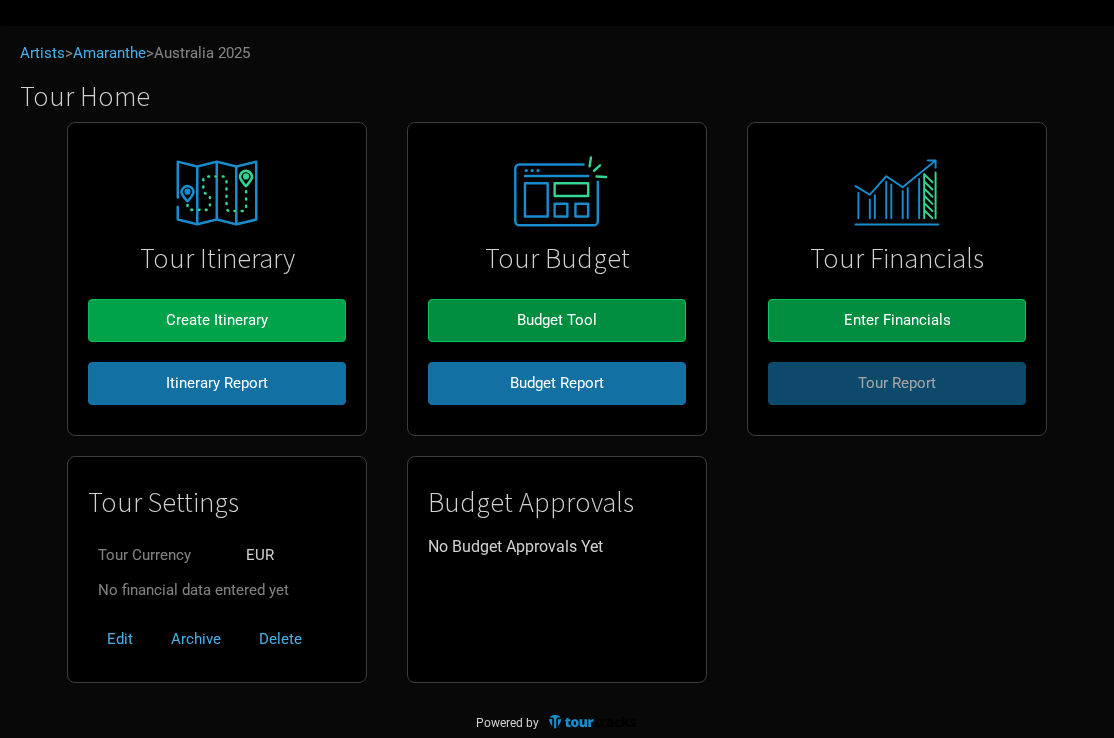 click on "Create Itinerary" at bounding box center [217, 320] 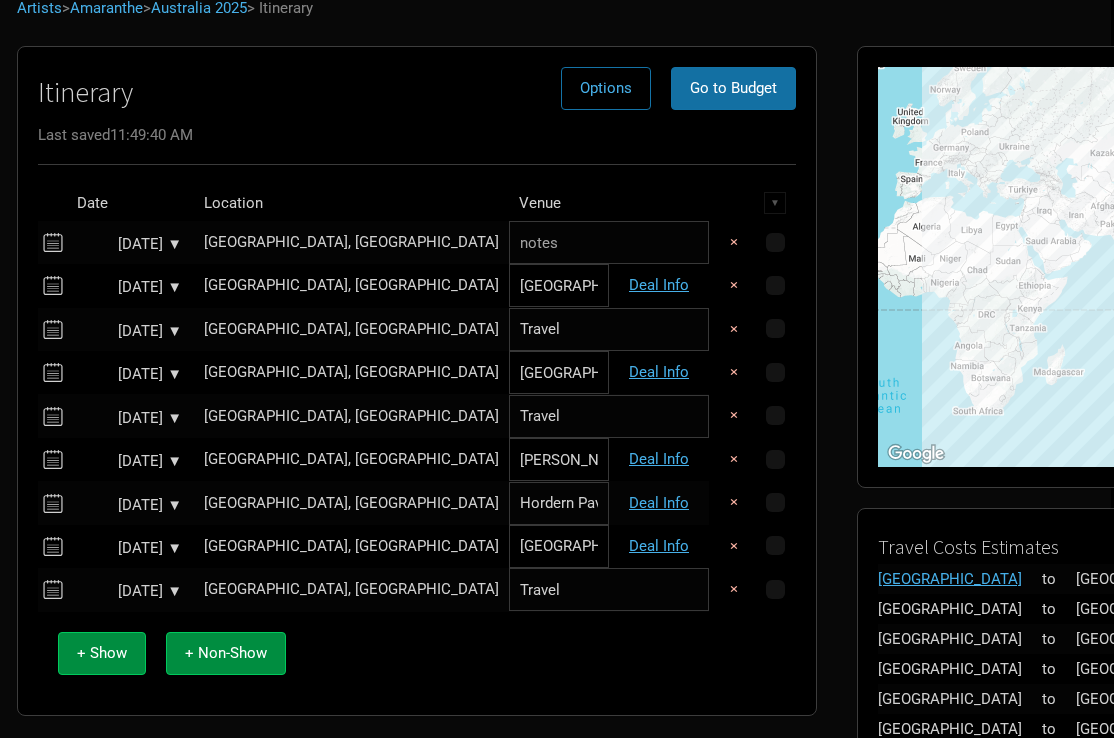 scroll, scrollTop: 115, scrollLeft: 3, axis: both 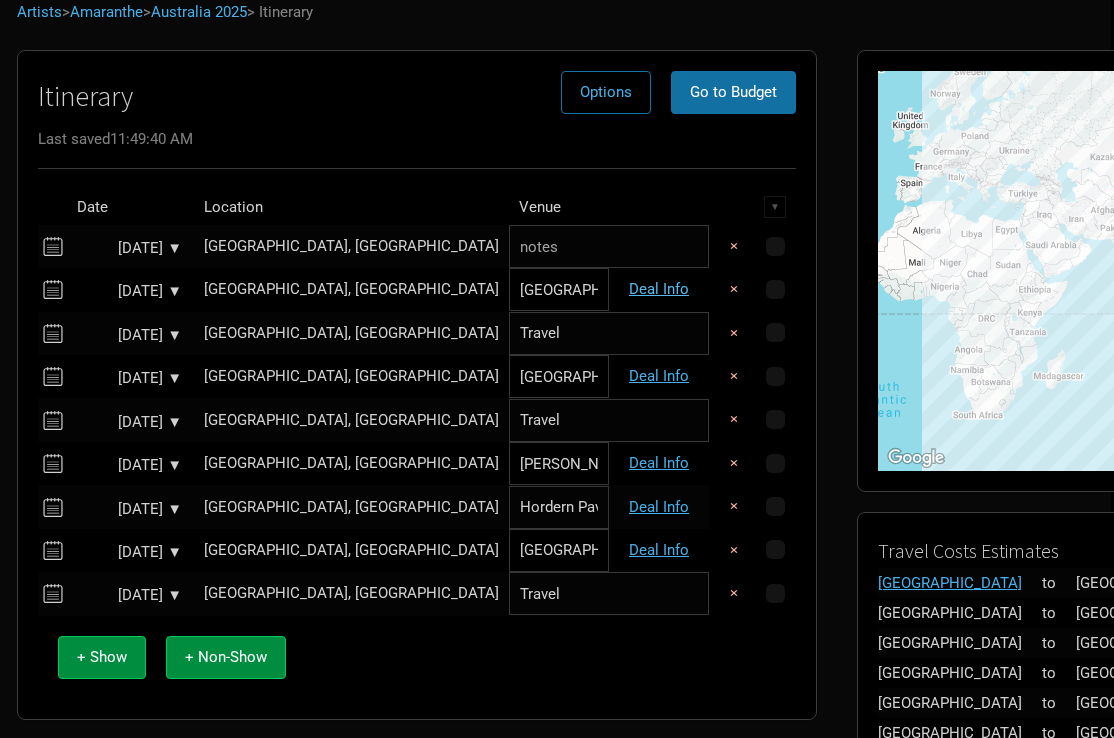 click on "Deal Info" at bounding box center (659, 289) 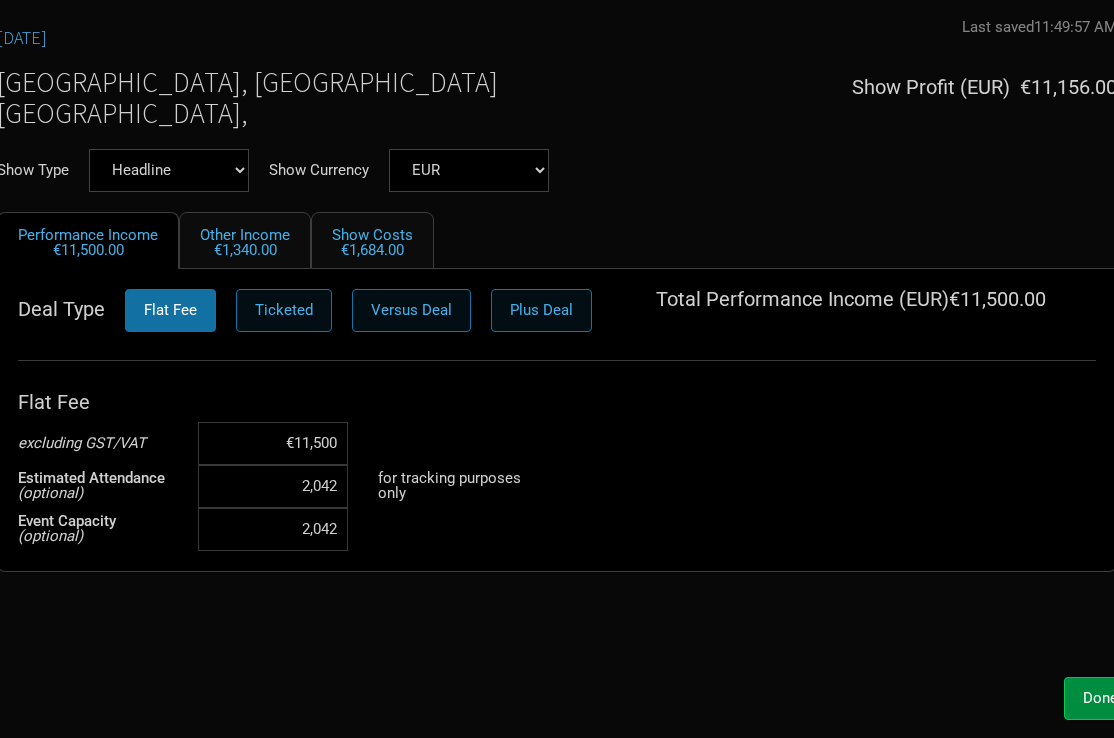 click on "2,042" at bounding box center (273, 486) 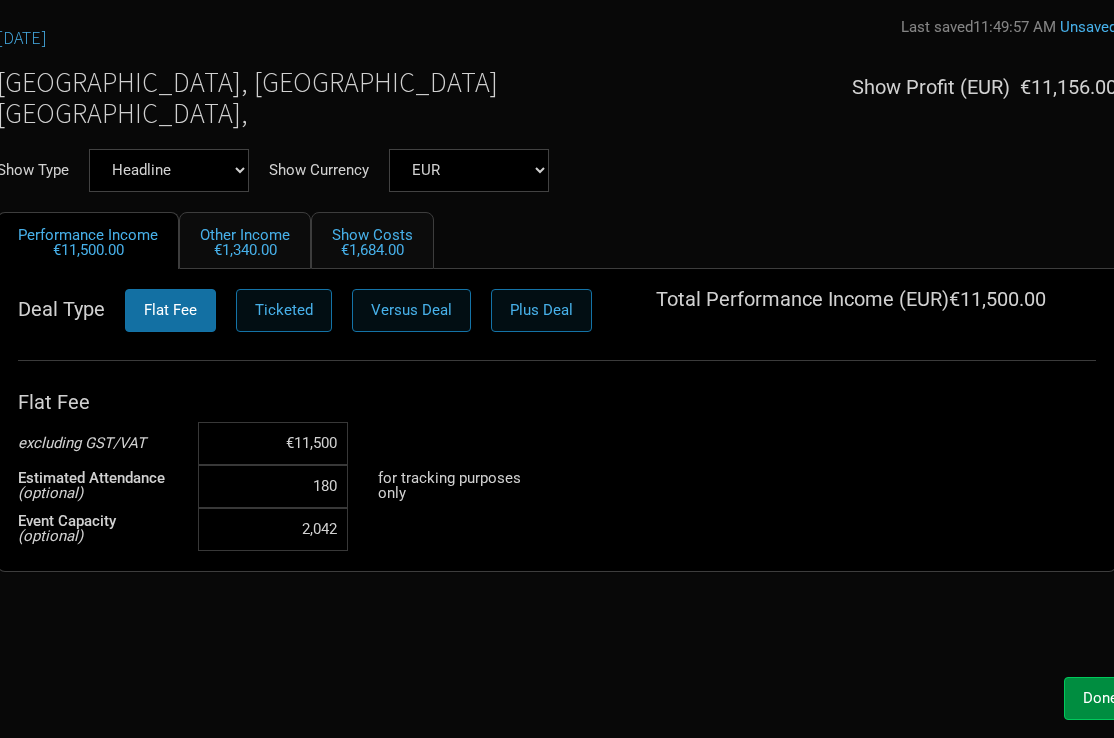 type on "1,800" 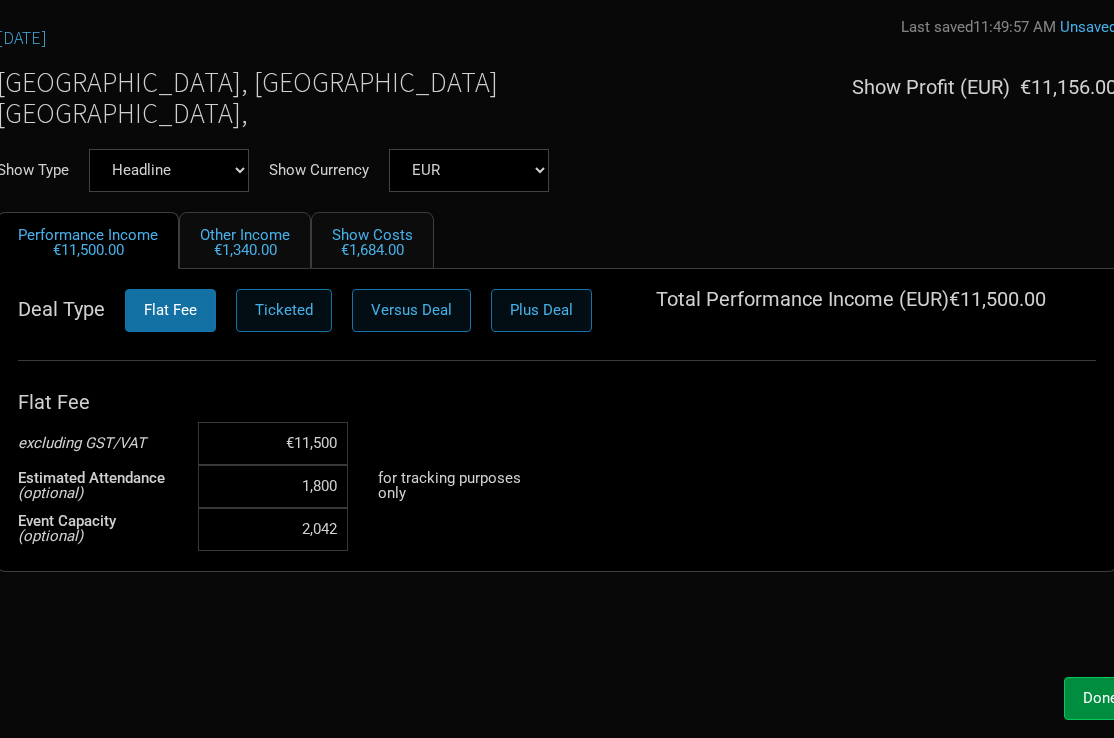 click on "[DATE] Last saved  11:49:57 AM   Unsaved [GEOGRAPHIC_DATA], [GEOGRAPHIC_DATA] [GEOGRAPHIC_DATA], Show Profit ( EUR ) €11,156.00 Show Type Headline Festival Corporate Support DJ Set Other Show Currency EUR Performance Income €11,500.00 Other Income €1,340.00 Show Costs €1,684.00 Deal Type Flat Fee Ticketed Versus Deal Plus Deal Total Performance Income ( EUR )  €11,500.00 Flat Fee excluding GST/VAT €11,500 Estimated Attendance (optional) 1,800 for tracking purposes only Event Capacity (optional) 2,042" at bounding box center [557, 342] 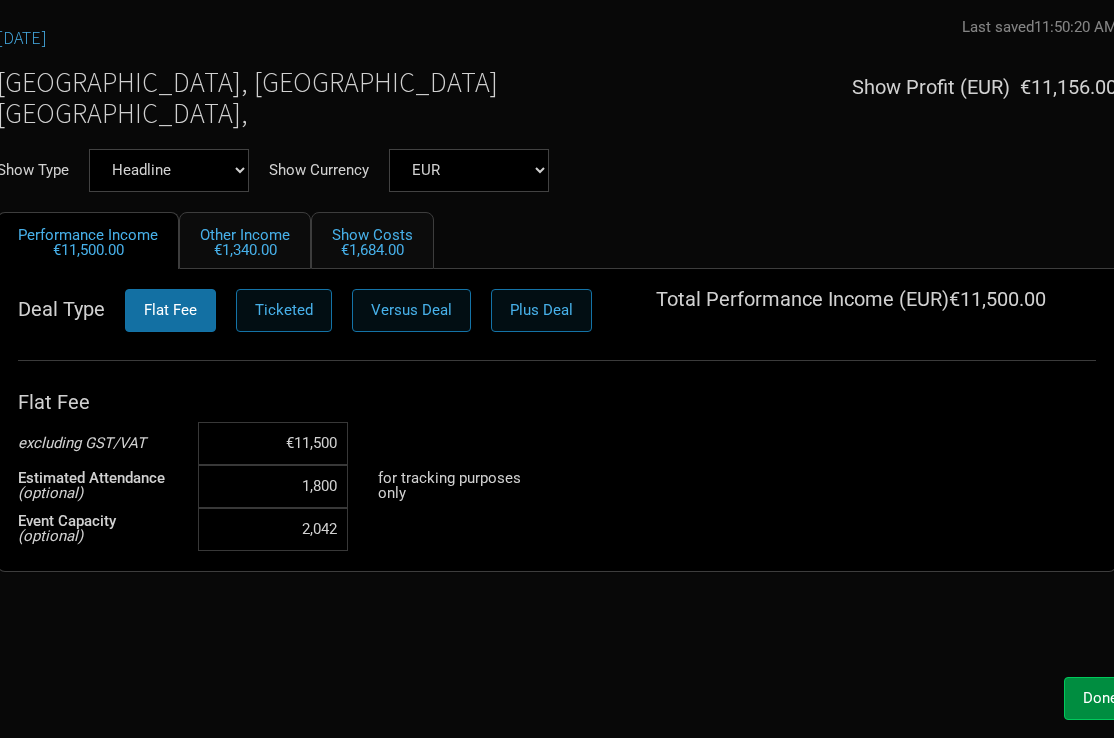 scroll, scrollTop: 115, scrollLeft: 125, axis: both 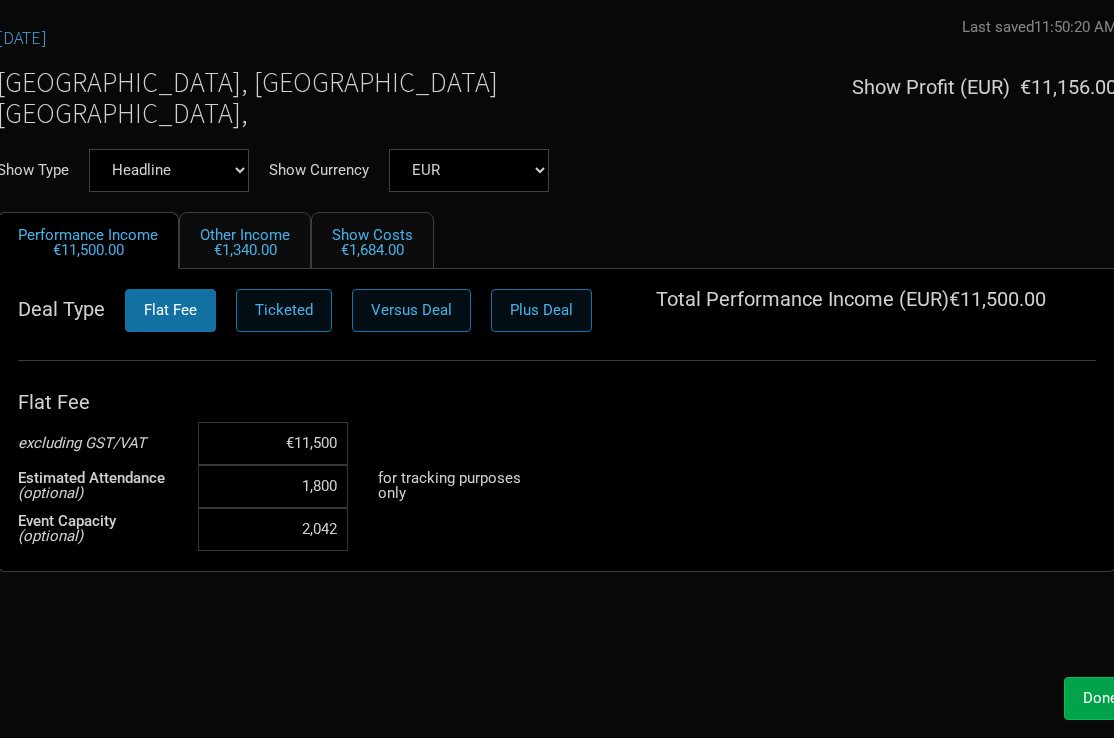 click on "Done" at bounding box center (1100, 698) 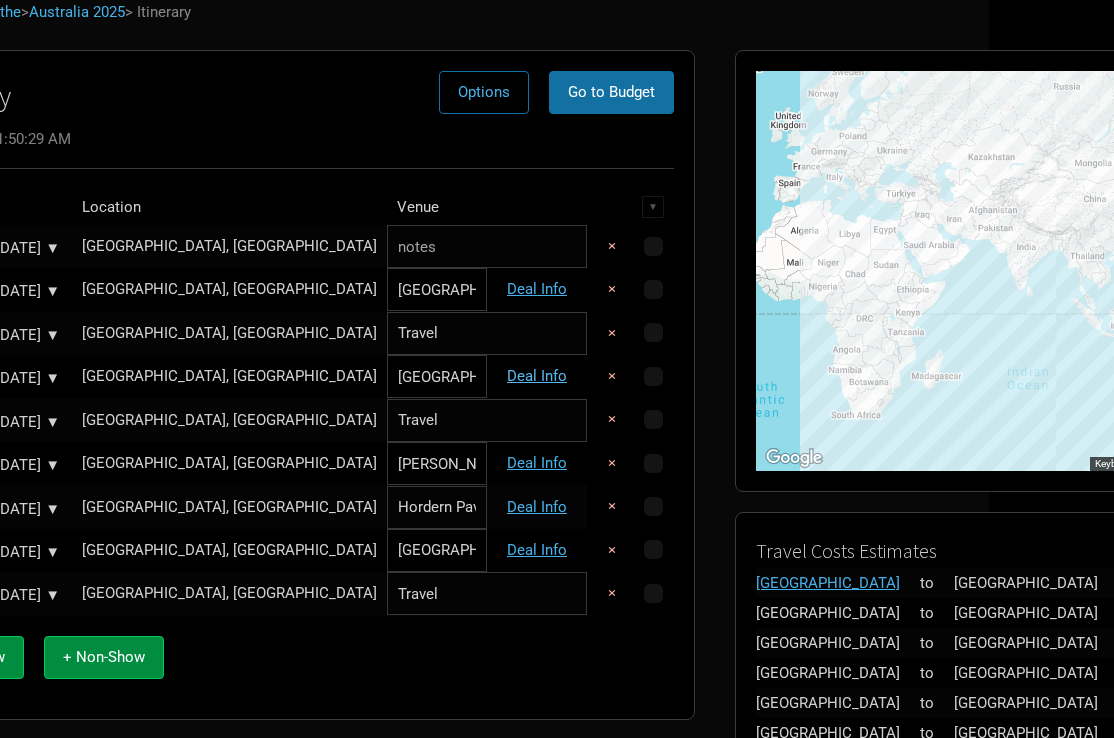 click on "Deal Info" at bounding box center [537, 376] 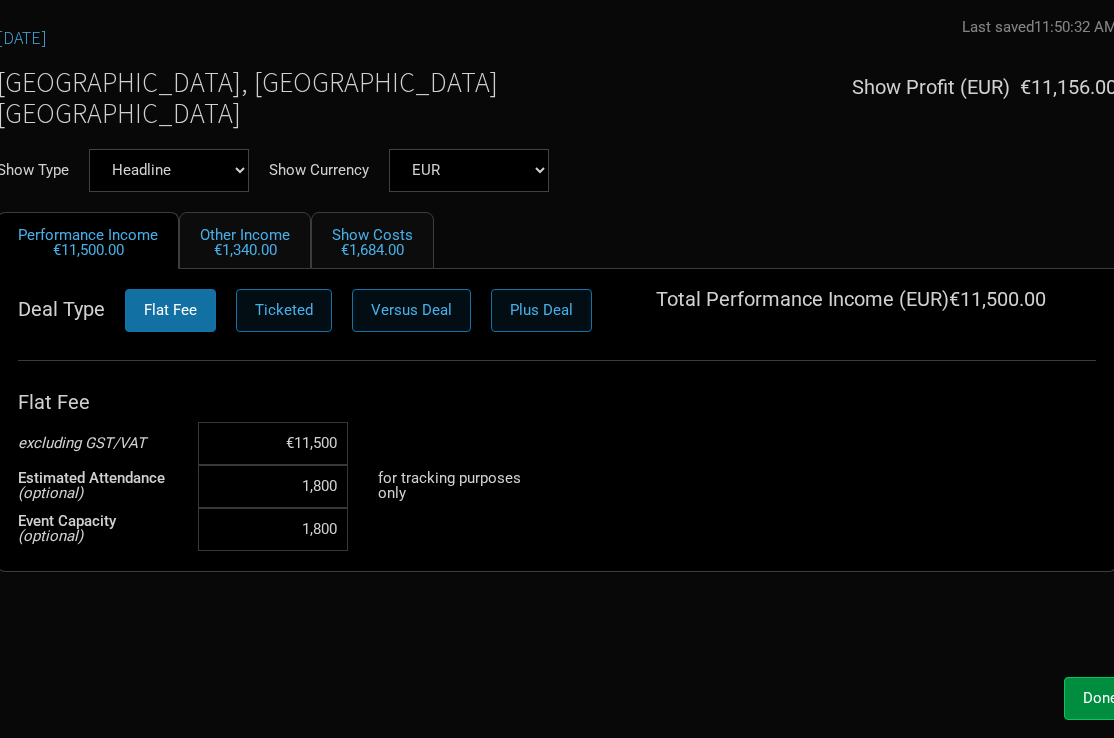click on "1,800" at bounding box center (273, 486) 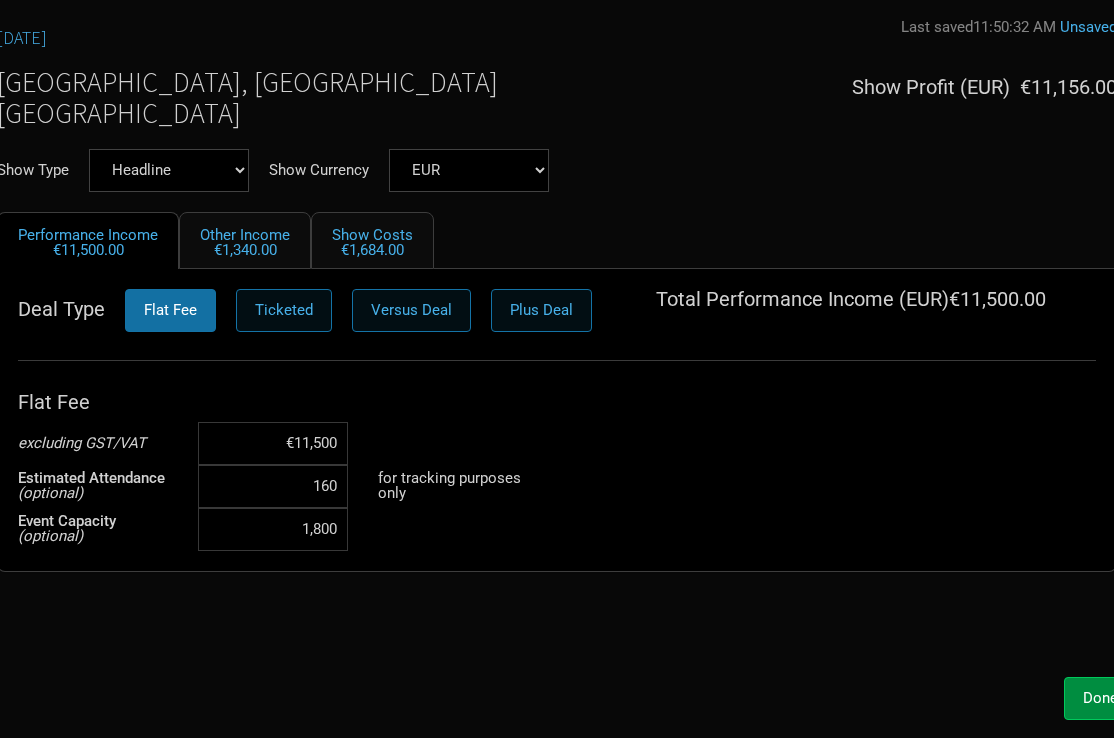type on "1,600" 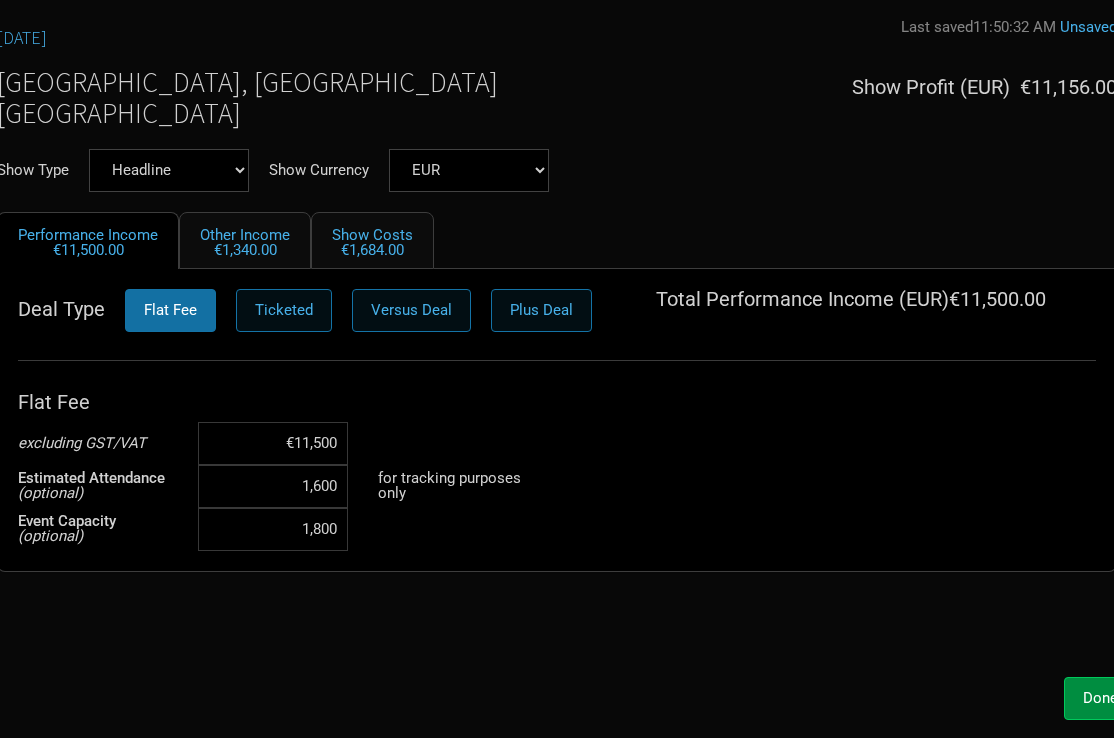 click on "[DATE] Last saved  11:50:32 AM   Unsaved [GEOGRAPHIC_DATA], [GEOGRAPHIC_DATA] [GEOGRAPHIC_DATA] Show Profit ( EUR ) €11,156.00 Show Type Headline Festival Corporate Support DJ Set Other Show Currency EUR Performance Income €11,500.00 Other Income €1,340.00 Show Costs €1,684.00 Deal Type Flat Fee Ticketed Versus Deal Plus Deal Total Performance Income ( EUR )  €11,500.00 Flat Fee excluding GST/VAT €11,500 Estimated Attendance (optional) 1,600 for tracking purposes only Event Capacity (optional) 1,800" at bounding box center (557, 342) 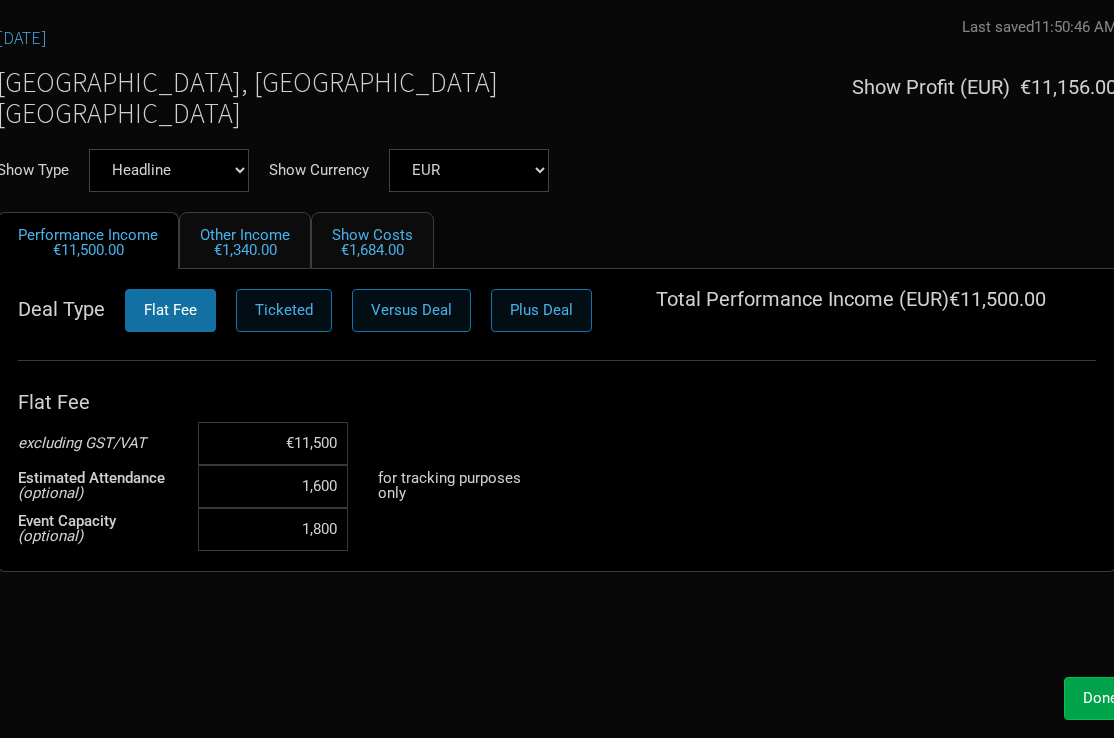 click on "Done" at bounding box center [1100, 698] 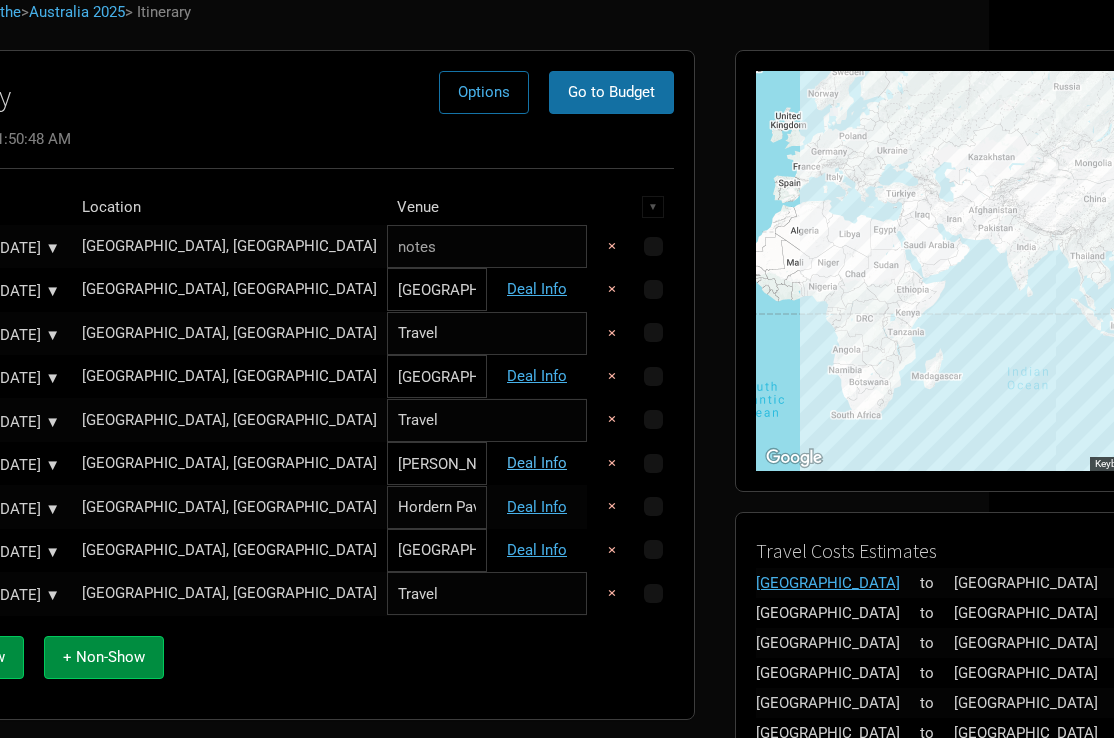 click on "Deal Info" at bounding box center [537, 463] 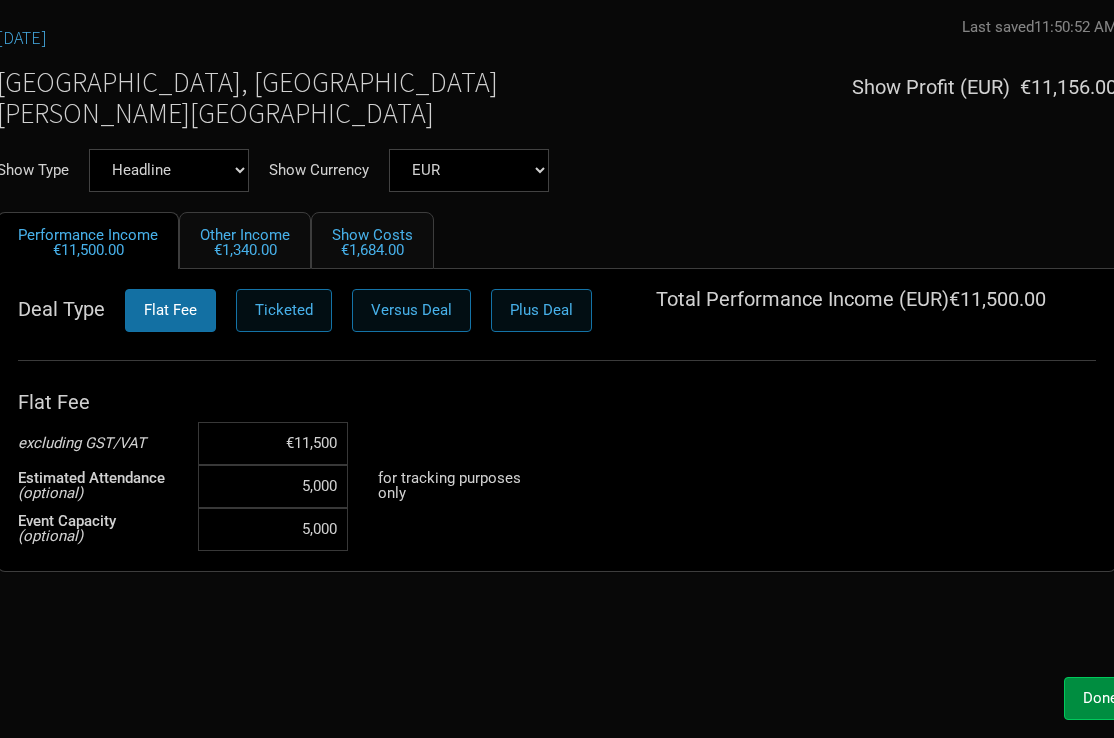 click on "5,000" at bounding box center (273, 486) 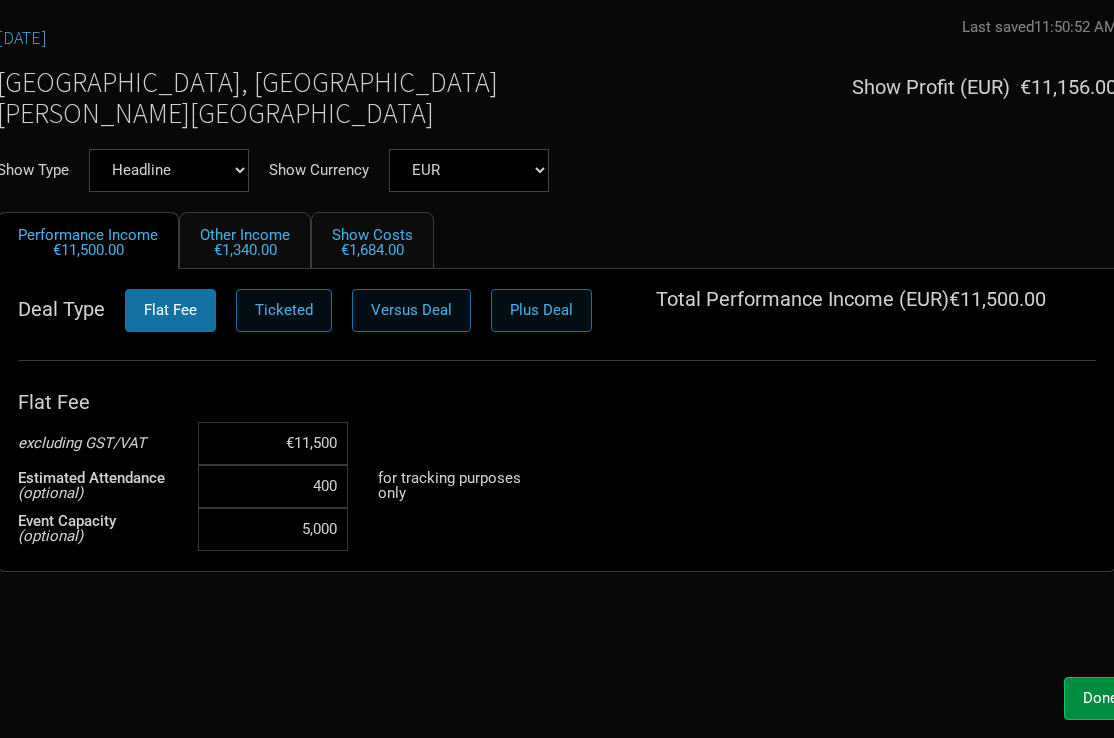 type on "4,000" 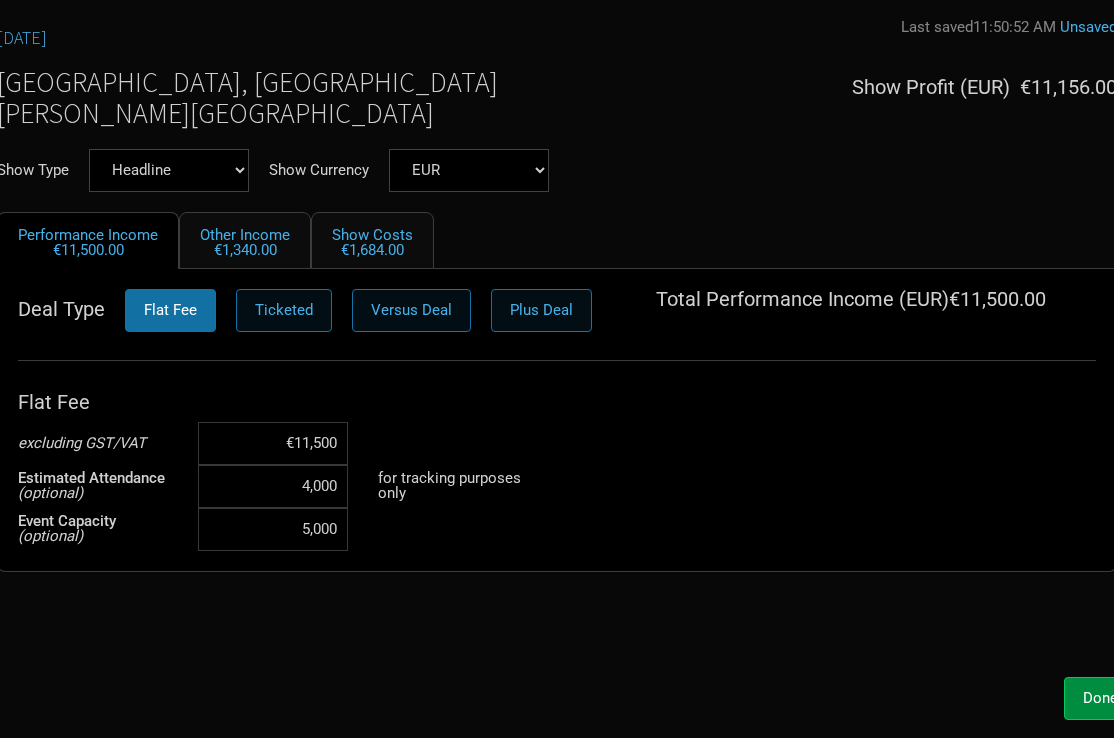 scroll, scrollTop: 111, scrollLeft: 168, axis: both 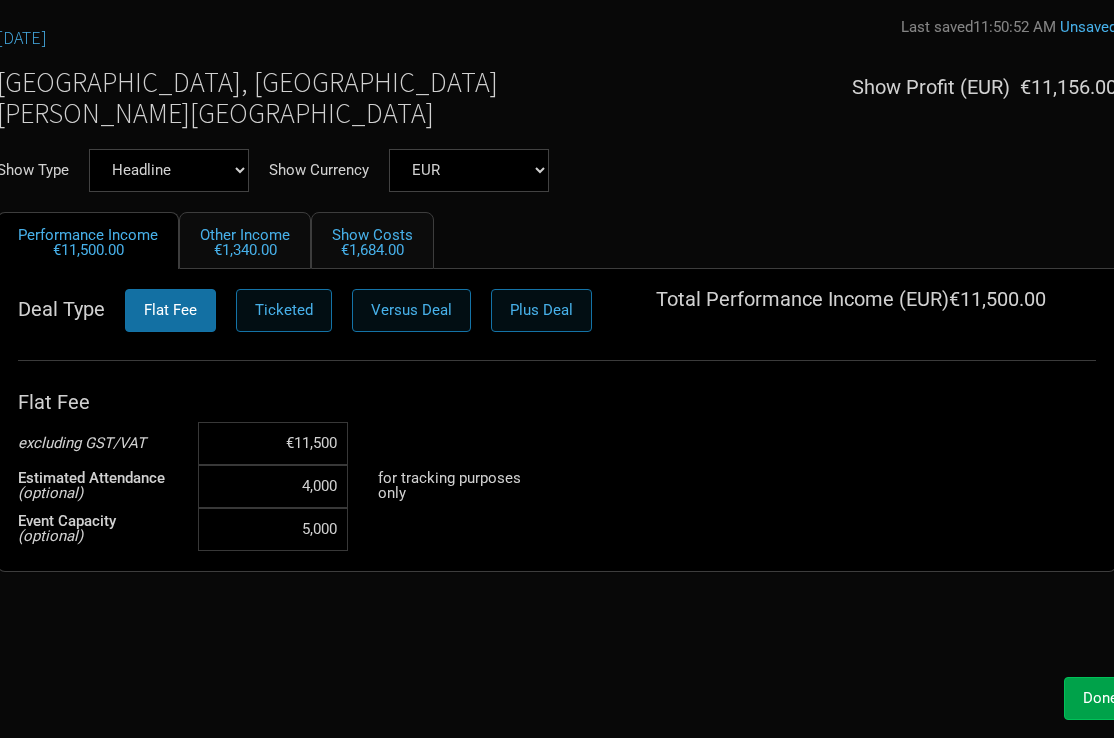 click on "Done" at bounding box center [1100, 698] 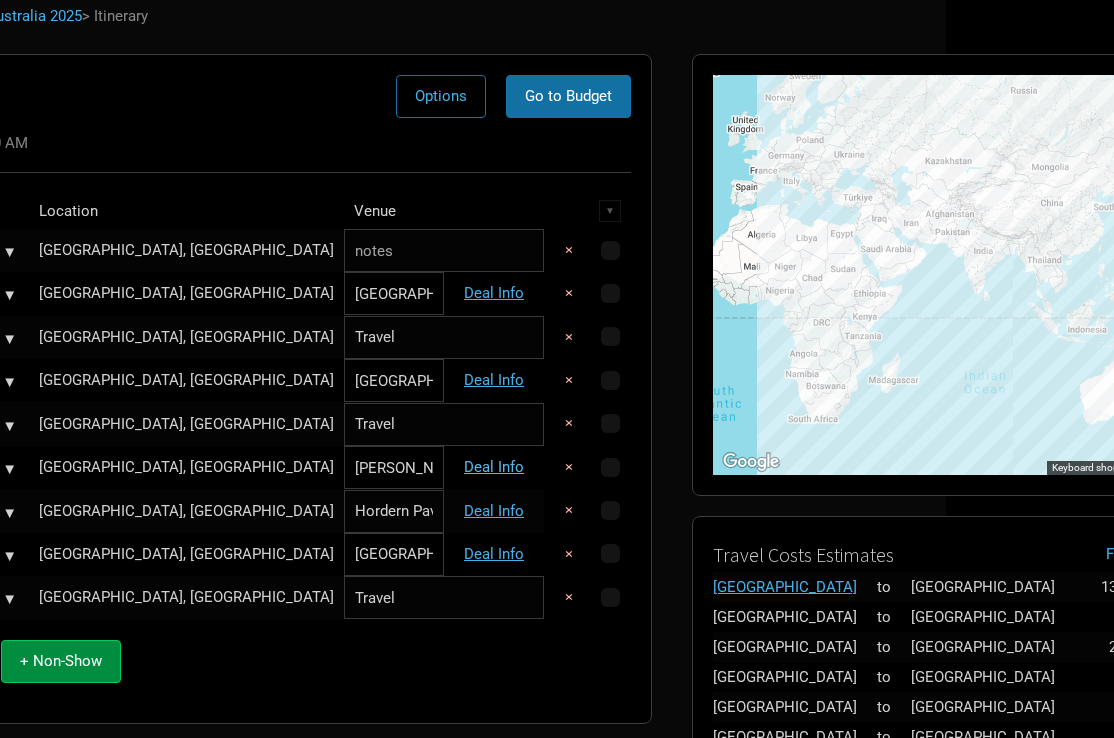 click on "Deal Info" at bounding box center [494, 467] 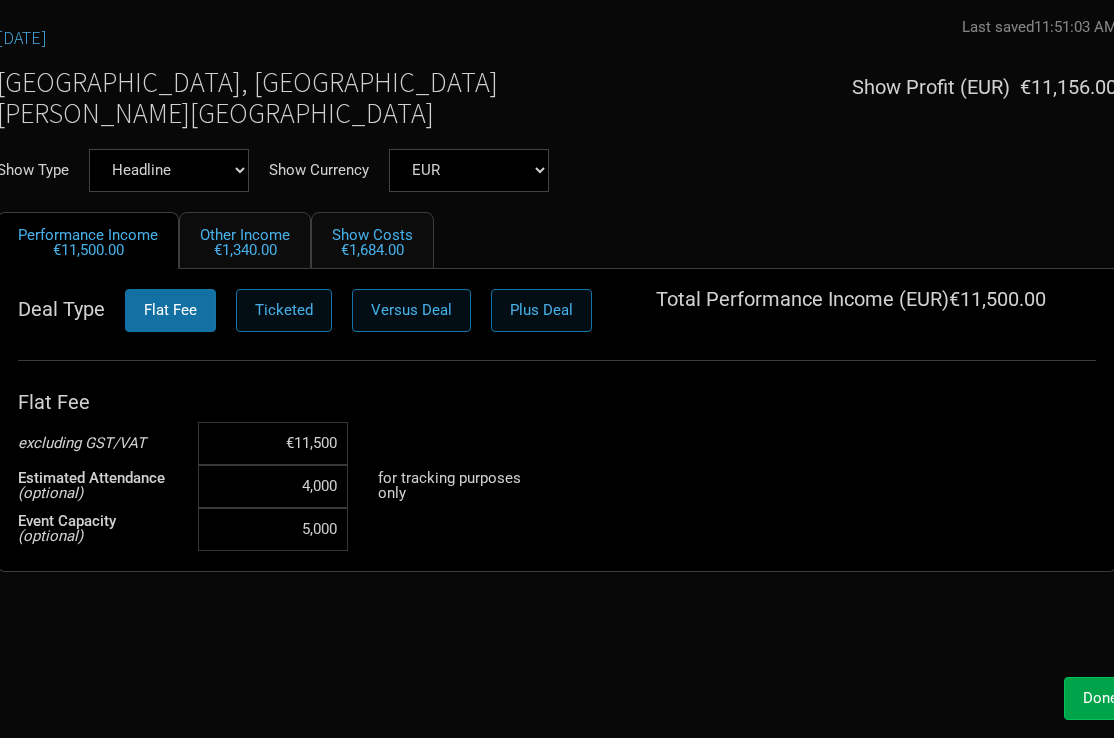 click on "Done" at bounding box center (1100, 698) 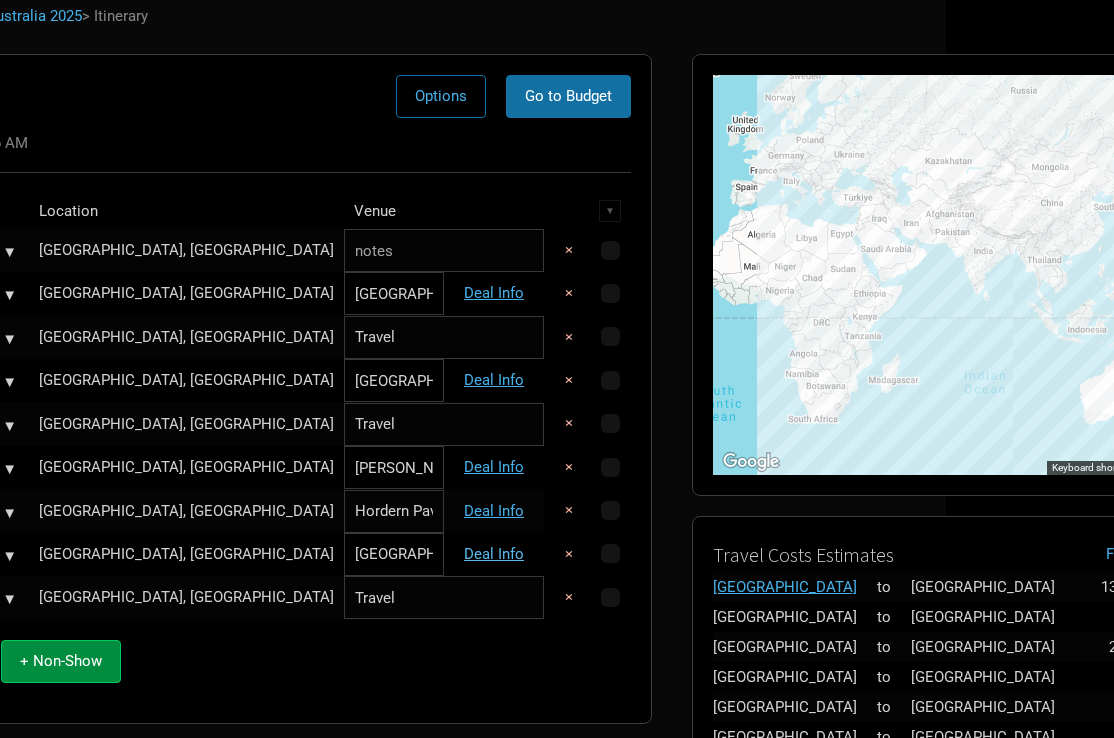 click on "Deal Info" at bounding box center (494, 554) 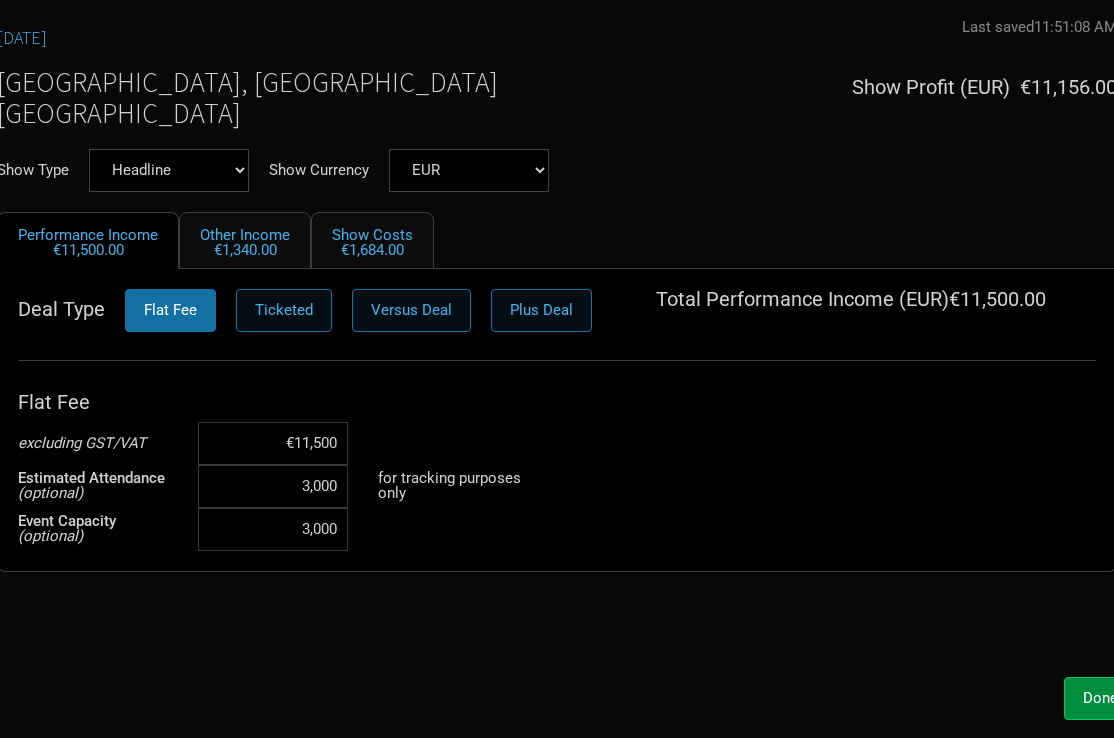 click on "3,000" at bounding box center [273, 486] 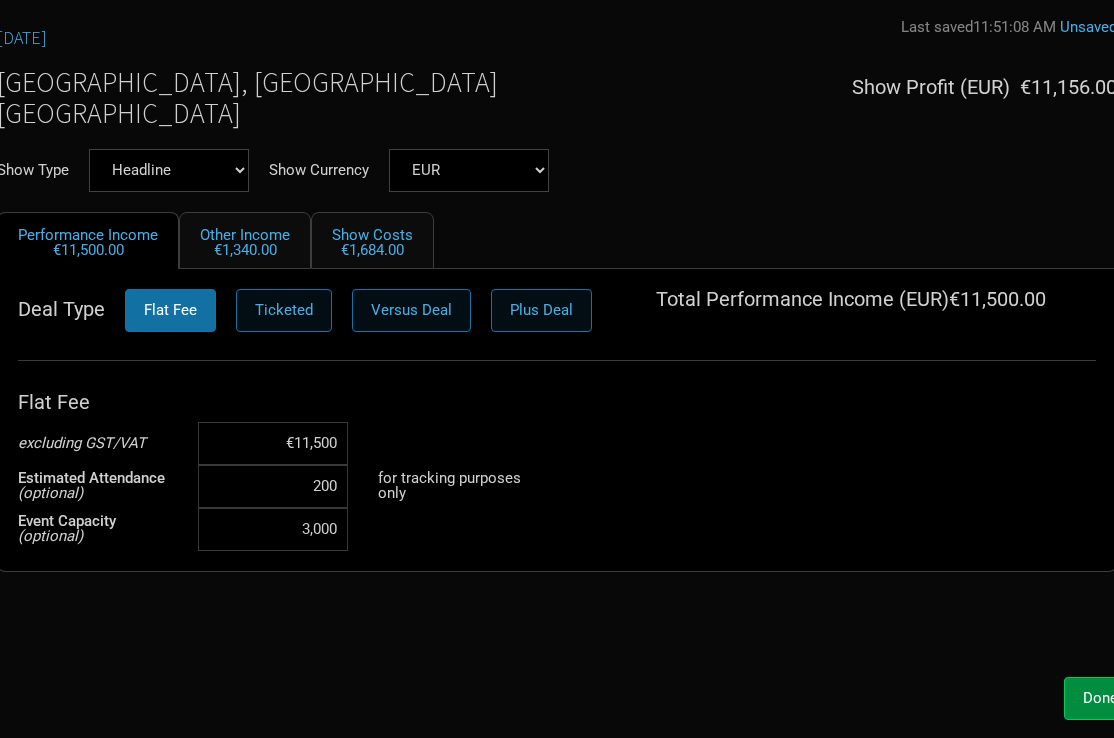 type on "2,000" 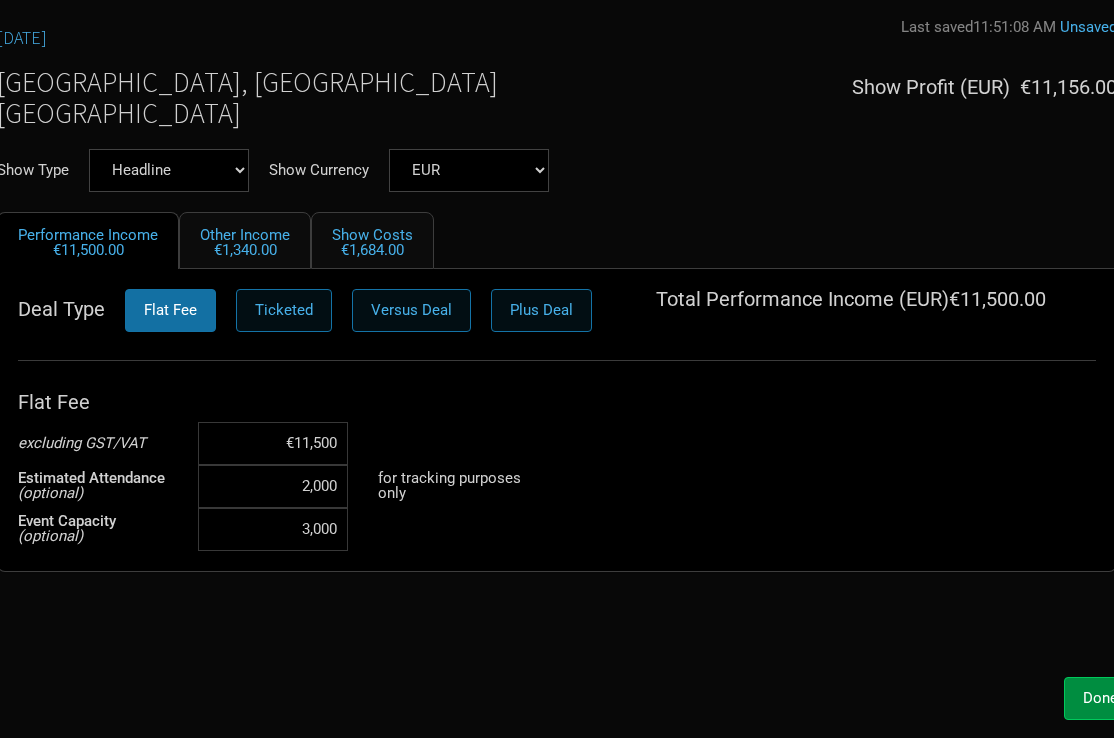 click on "[DATE] Last saved  11:51:08 AM   Unsaved [GEOGRAPHIC_DATA], [GEOGRAPHIC_DATA] Fortitude Music Hall Show Profit ( EUR ) €11,156.00 Show Type Headline Festival Corporate Support DJ Set Other Show Currency EUR Performance Income €11,500.00 Other Income €1,340.00 Show Costs €1,684.00 Deal Type Flat Fee Ticketed Versus Deal Plus Deal Total Performance Income ( EUR )  €11,500.00 Flat Fee excluding GST/VAT €11,500 Estimated Attendance (optional) 2,000 for tracking purposes only Event Capacity (optional) 3,000" at bounding box center (557, 342) 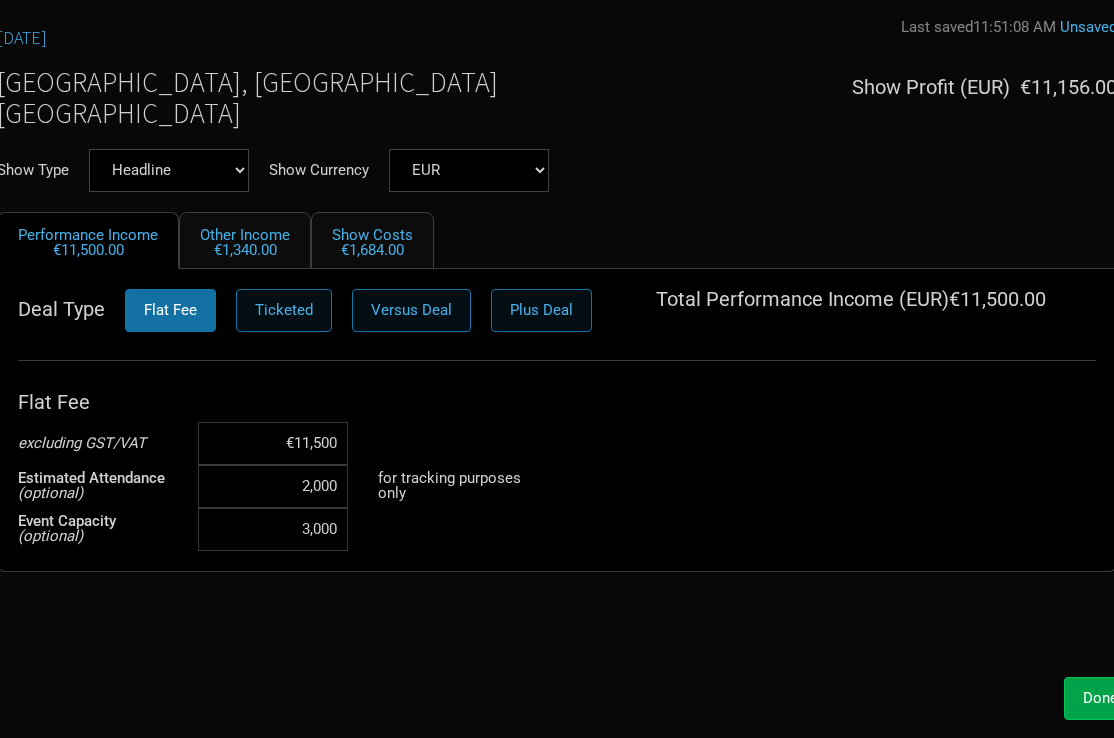 click on "Done" at bounding box center [1100, 698] 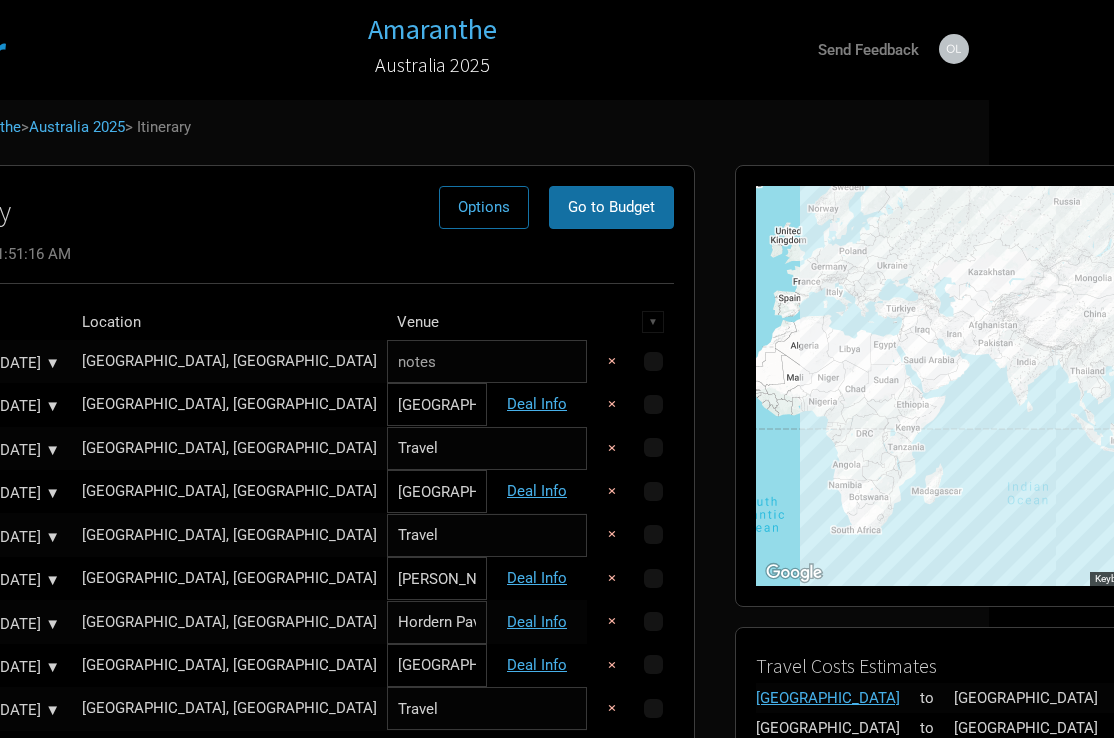 scroll, scrollTop: 0, scrollLeft: 126, axis: horizontal 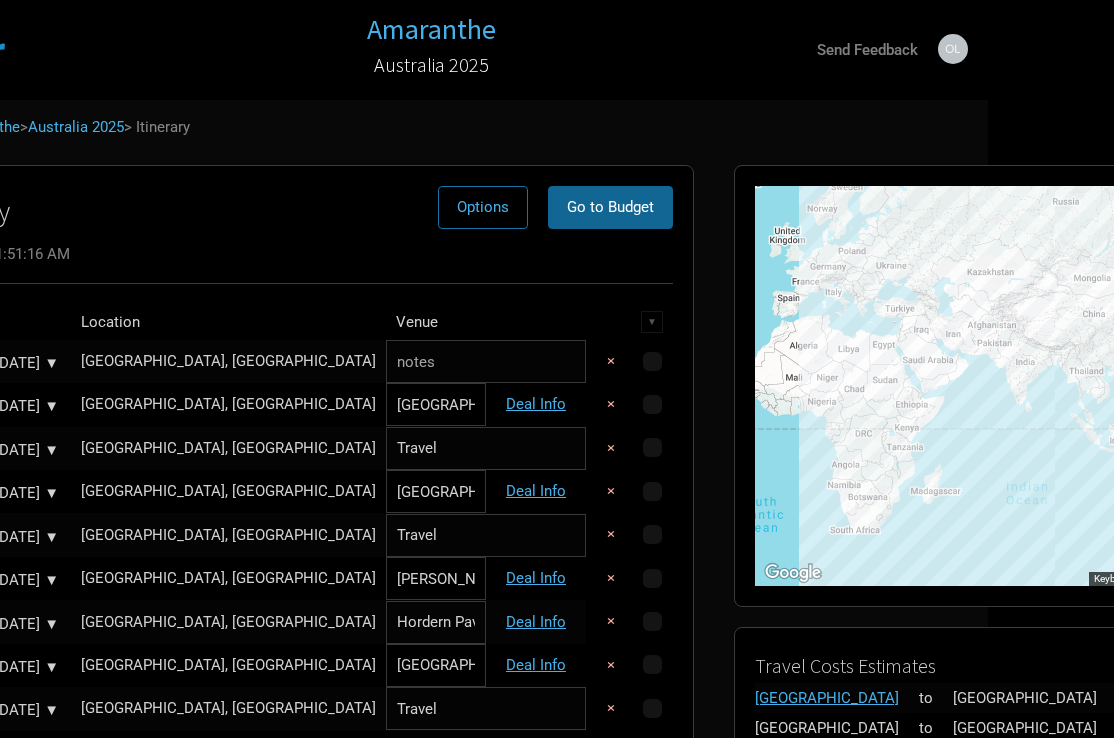 click on "Go to Budget" at bounding box center [610, 207] 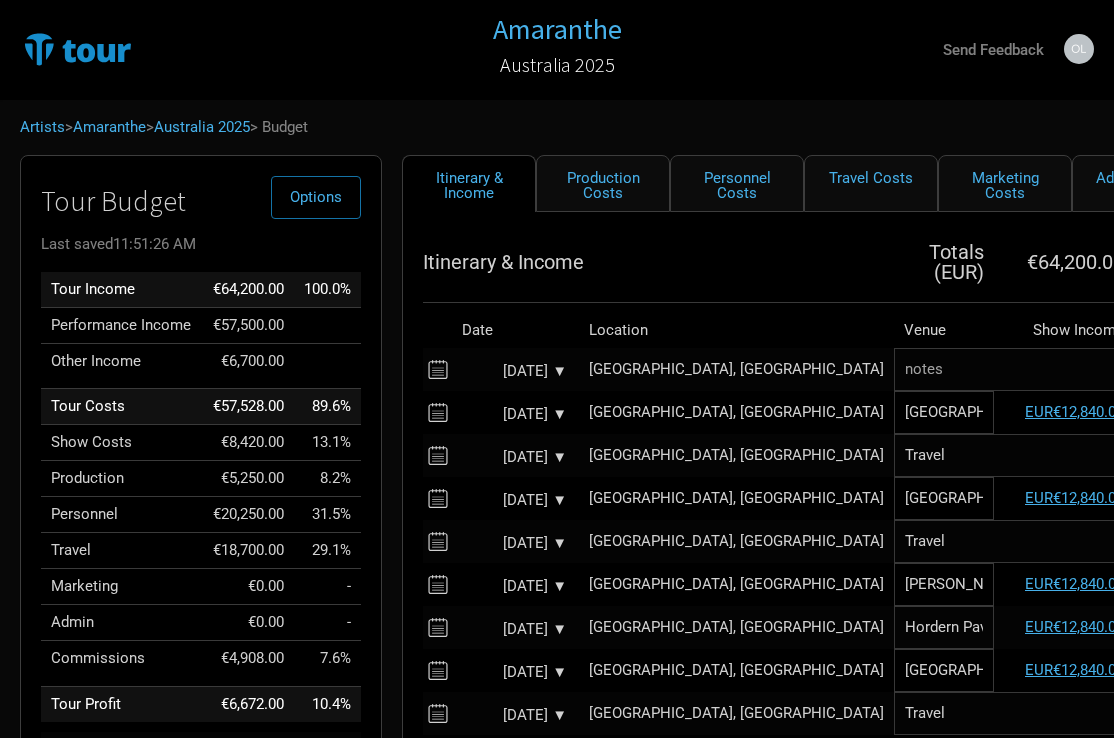 scroll, scrollTop: 0, scrollLeft: 0, axis: both 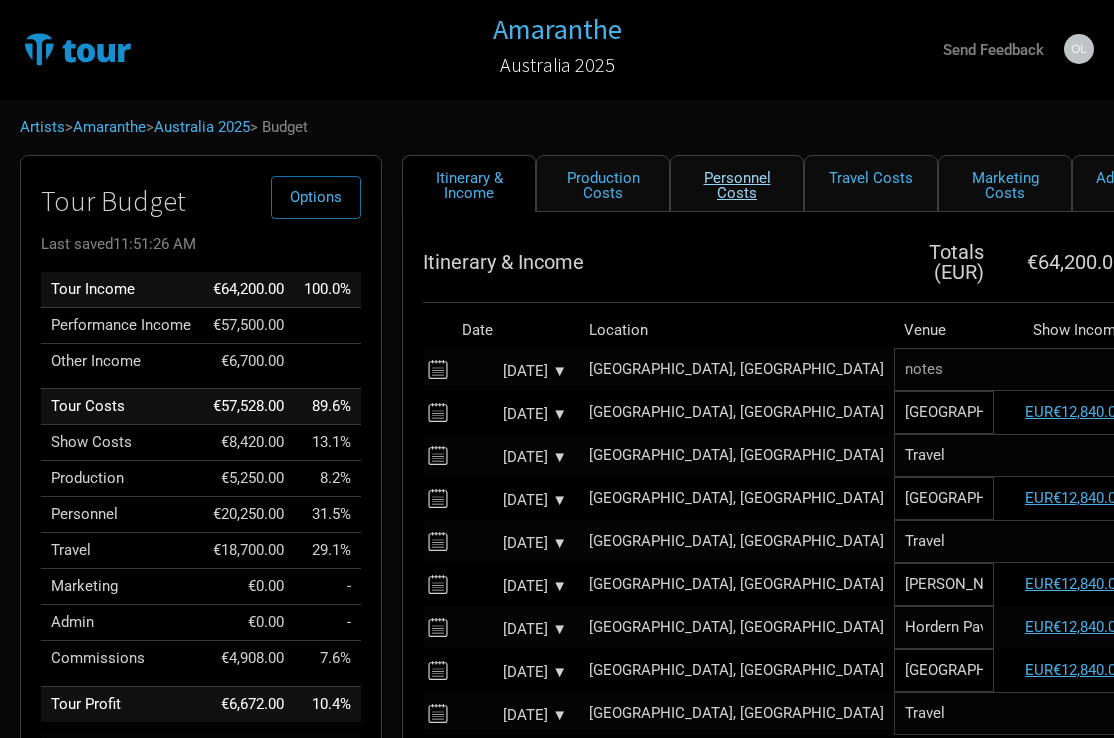 click on "Personnel Costs" at bounding box center (737, 183) 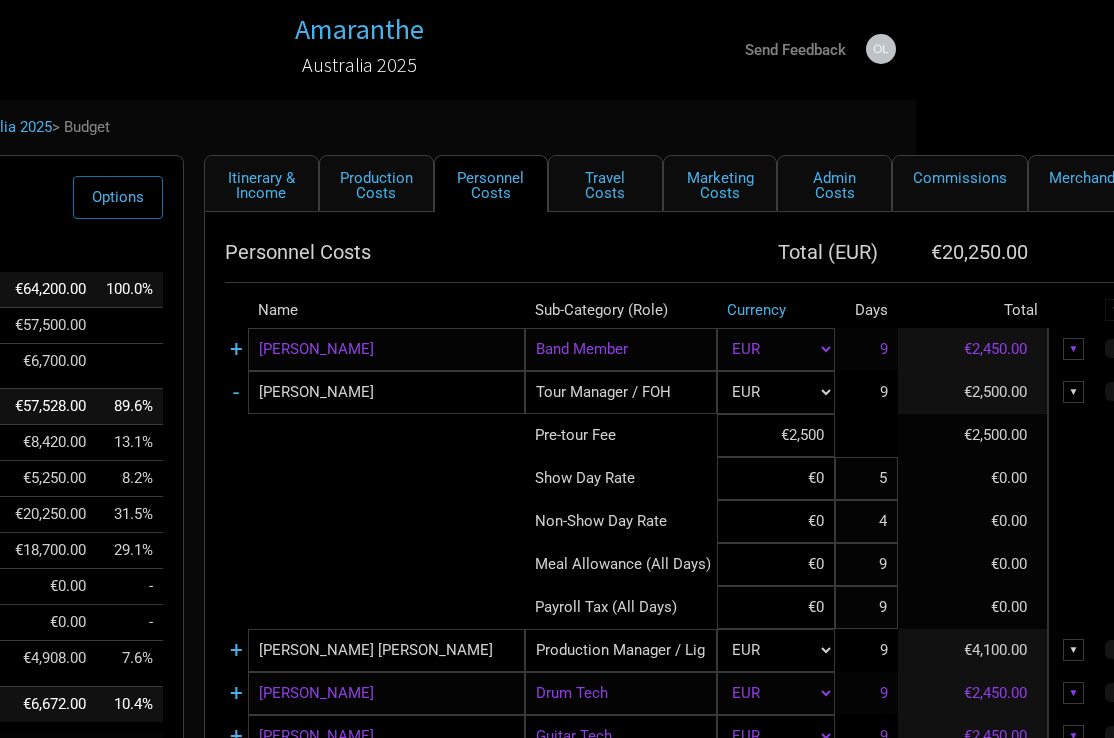 scroll, scrollTop: 0, scrollLeft: 204, axis: horizontal 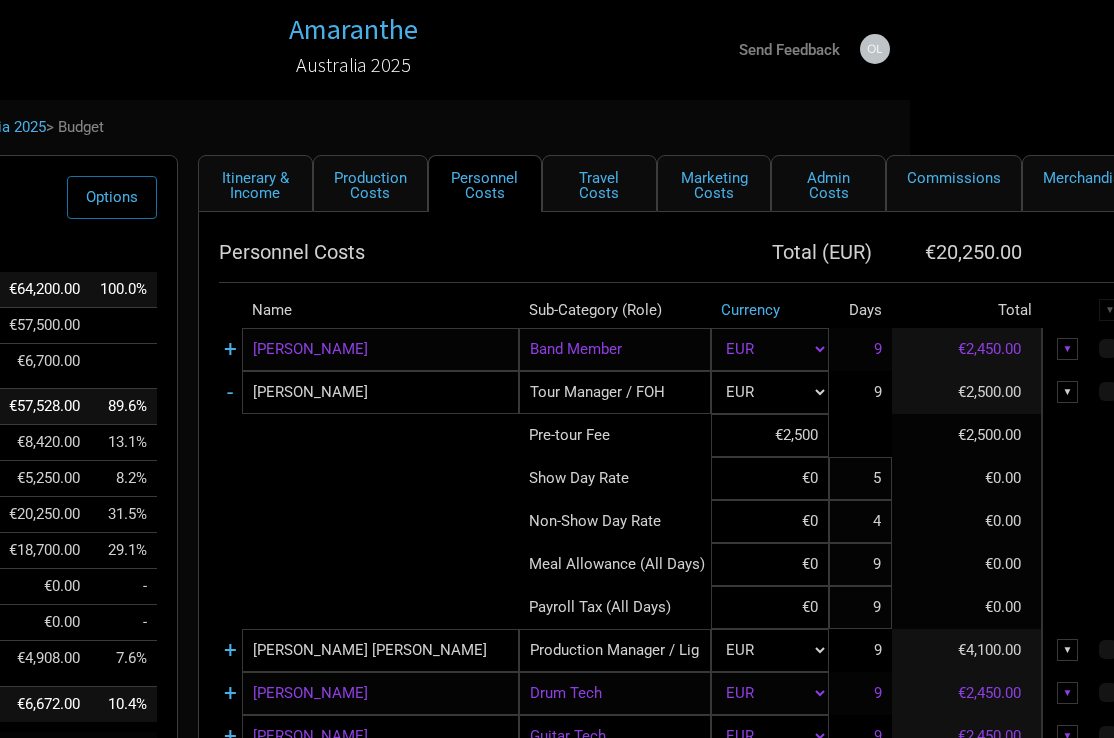 click on "€2,500" at bounding box center [769, 435] 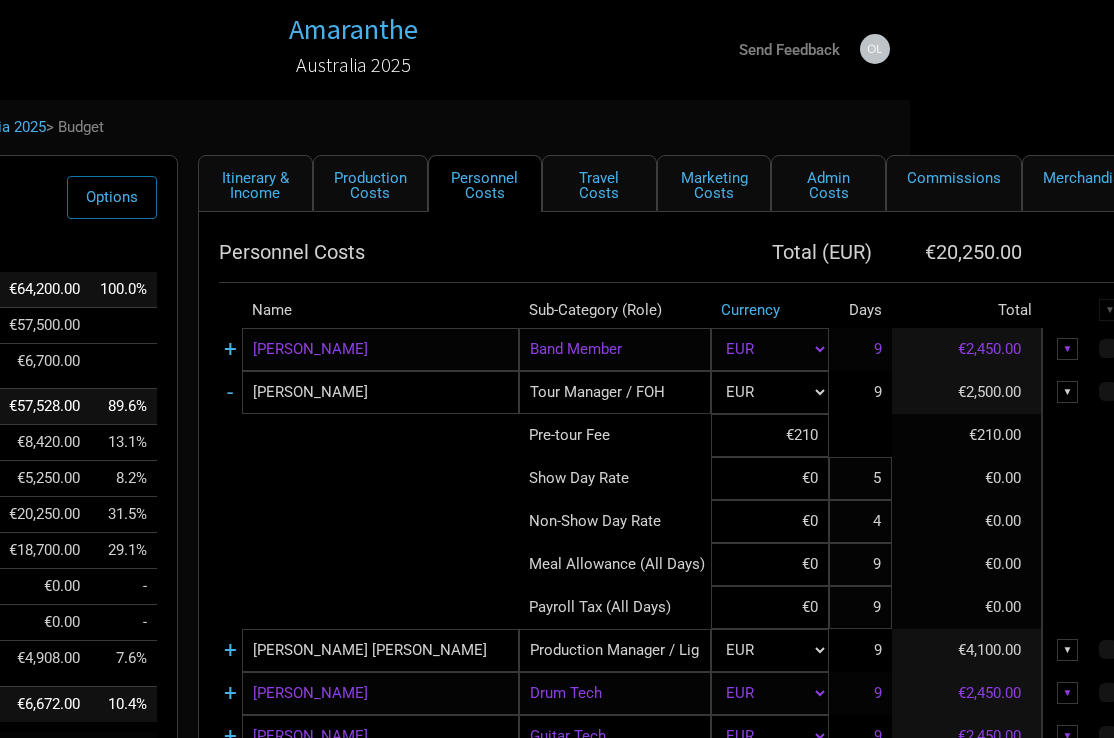type on "€2,100" 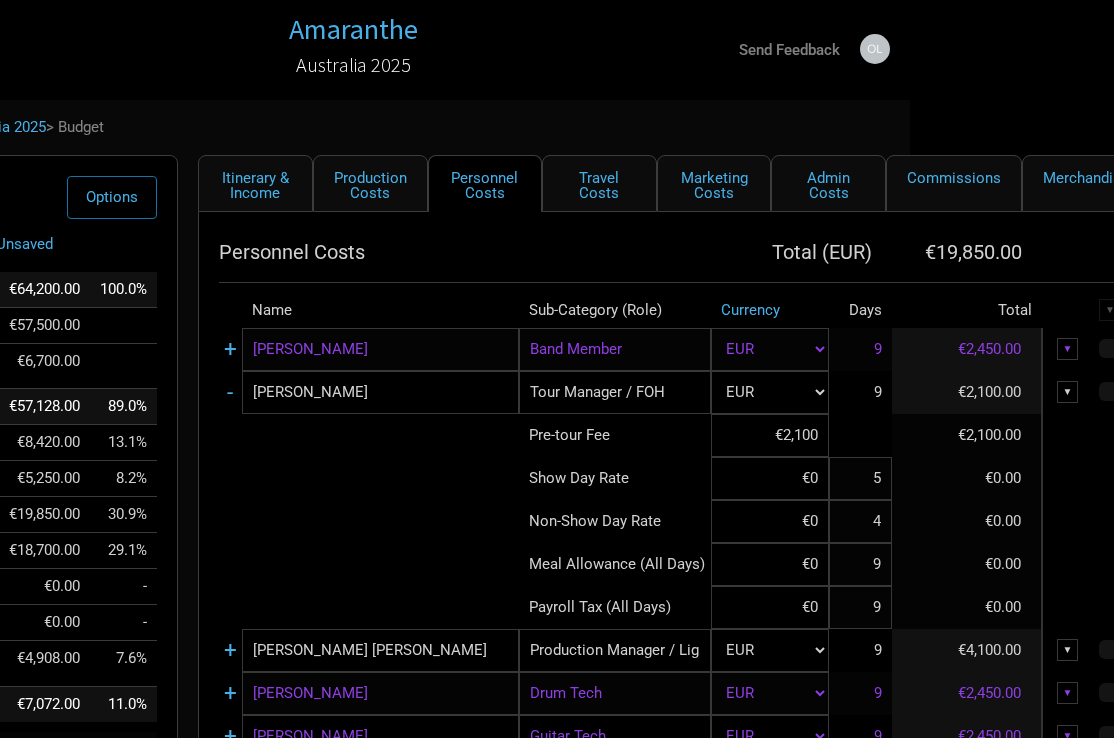 click at bounding box center [369, 564] 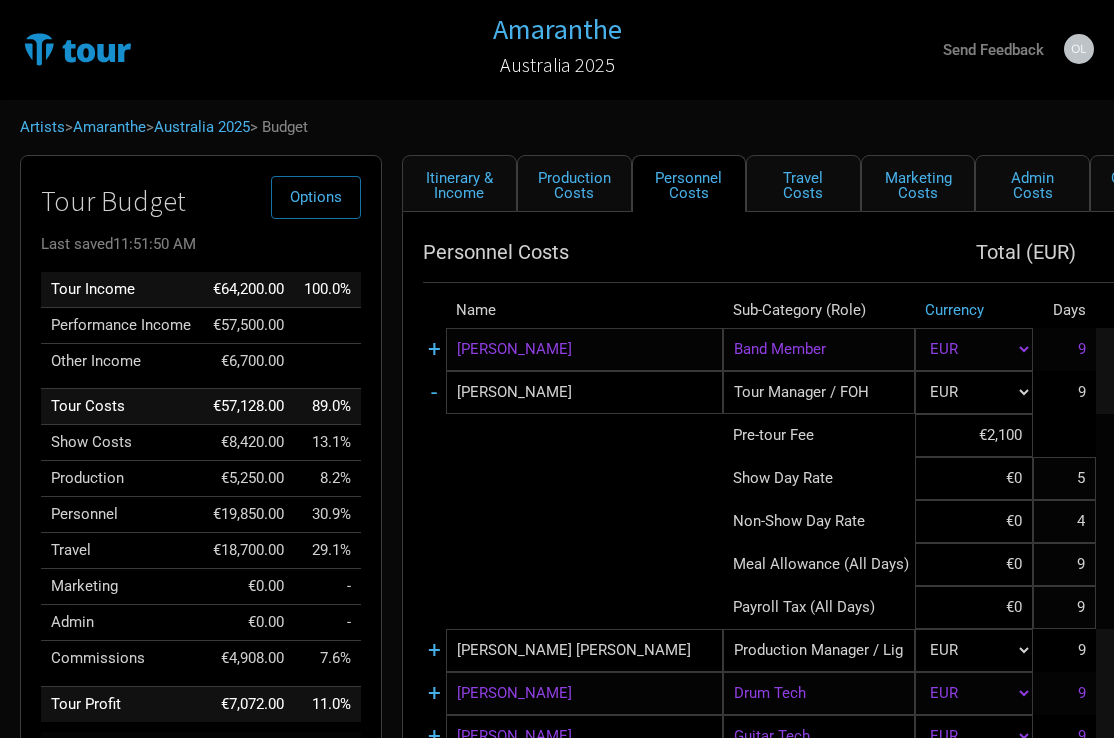 scroll, scrollTop: 0, scrollLeft: 0, axis: both 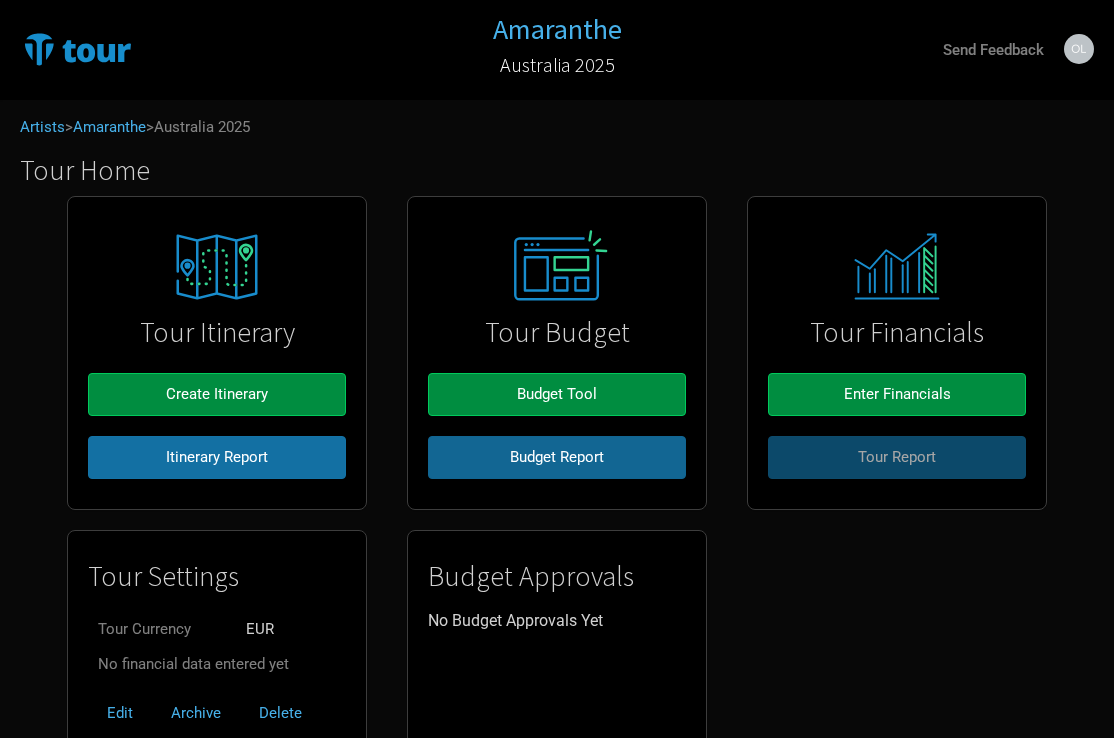click on "Budget Report" at bounding box center [557, 457] 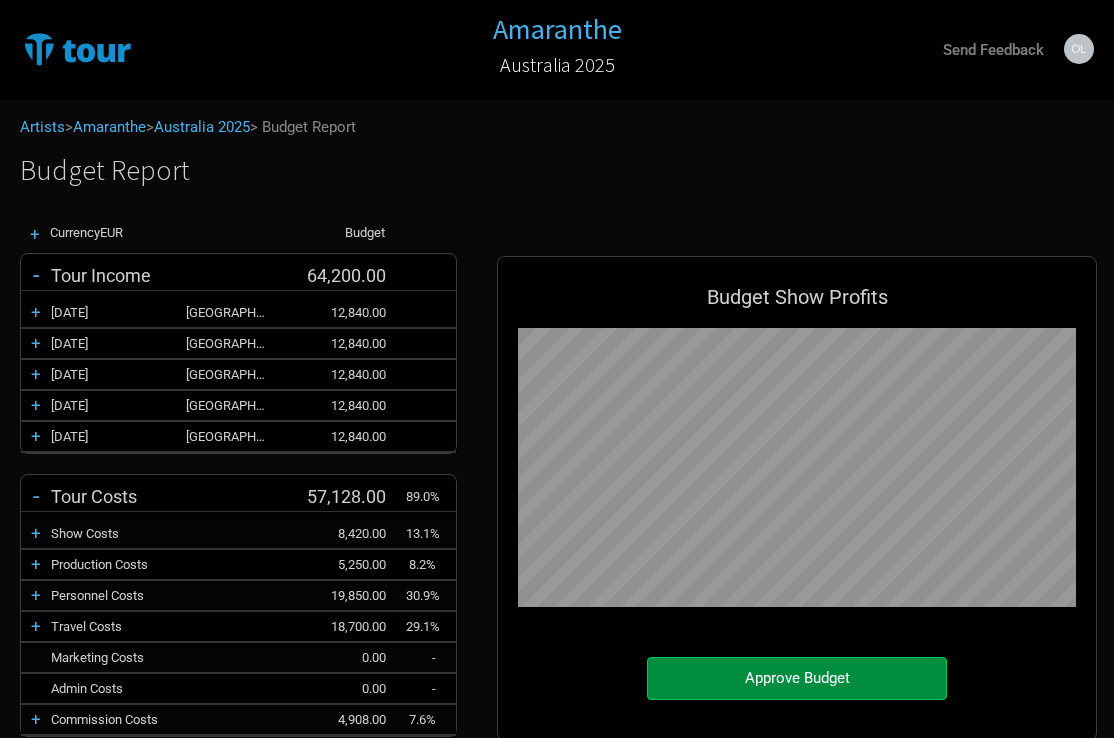 scroll, scrollTop: 999292, scrollLeft: 999360, axis: both 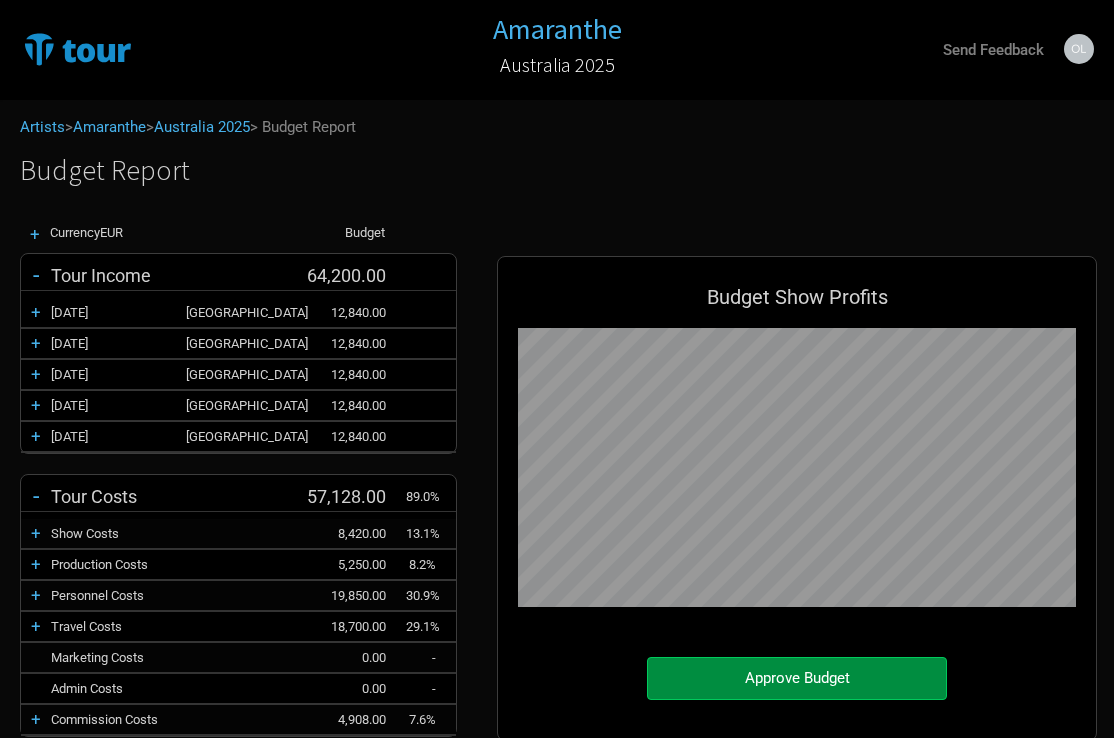 click on "+" at bounding box center [35, 234] 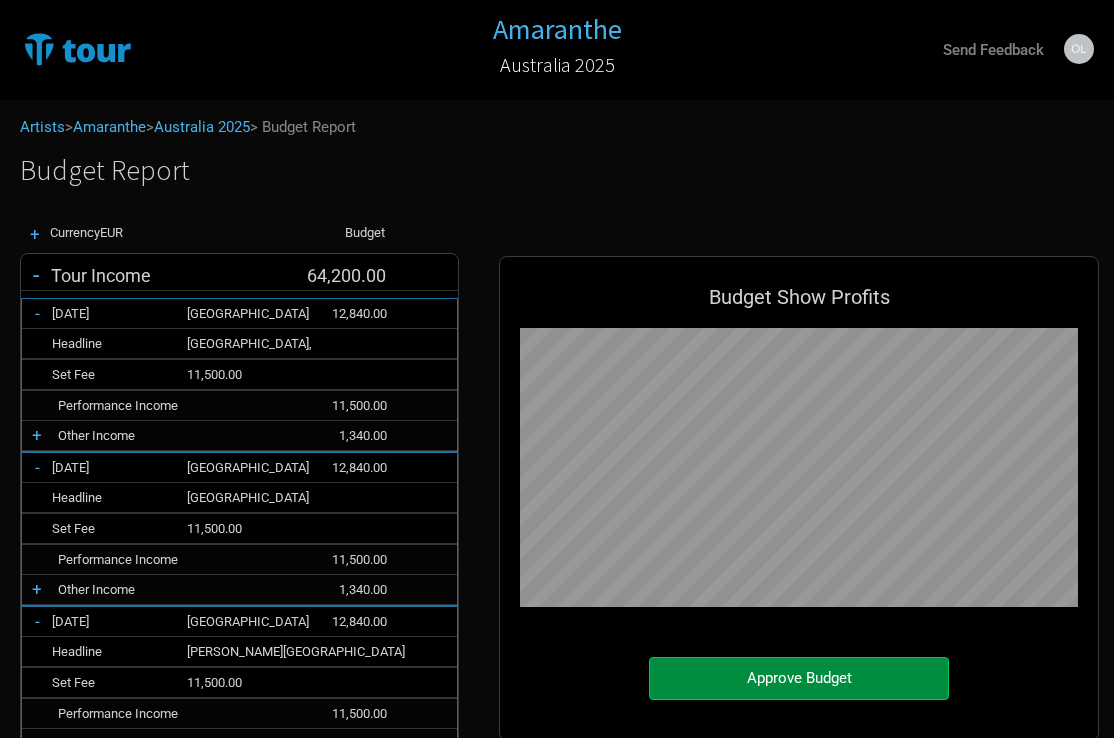 scroll, scrollTop: 997685, scrollLeft: 999360, axis: both 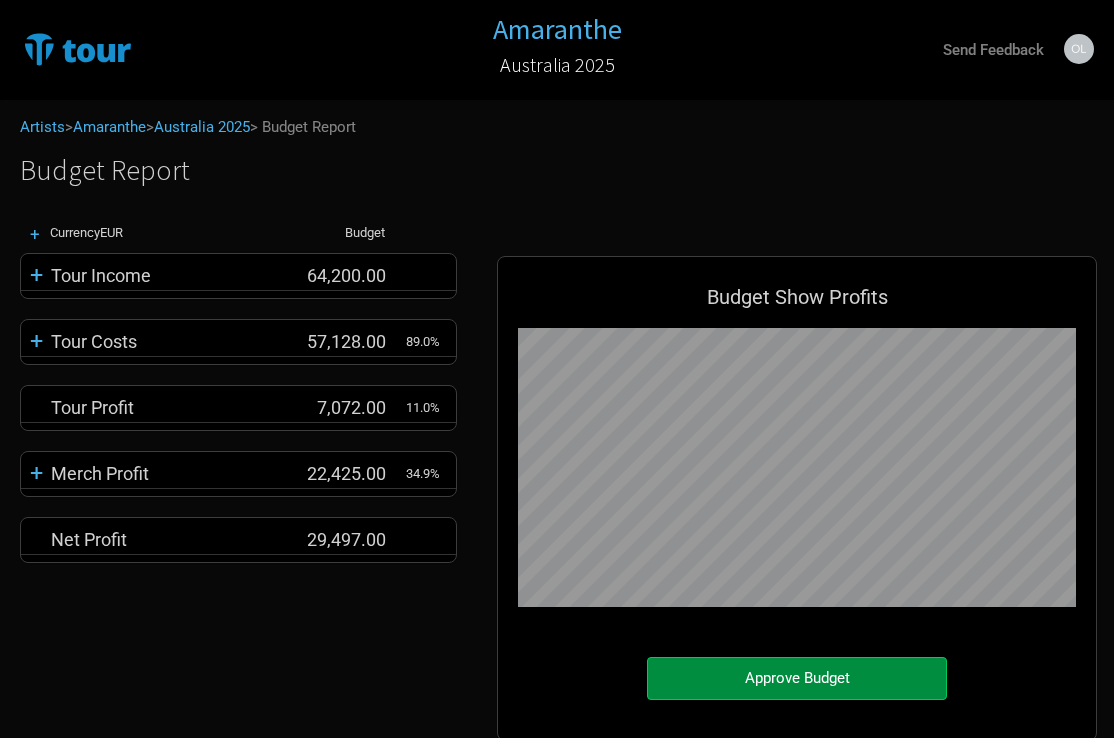 click on "+" at bounding box center (35, 234) 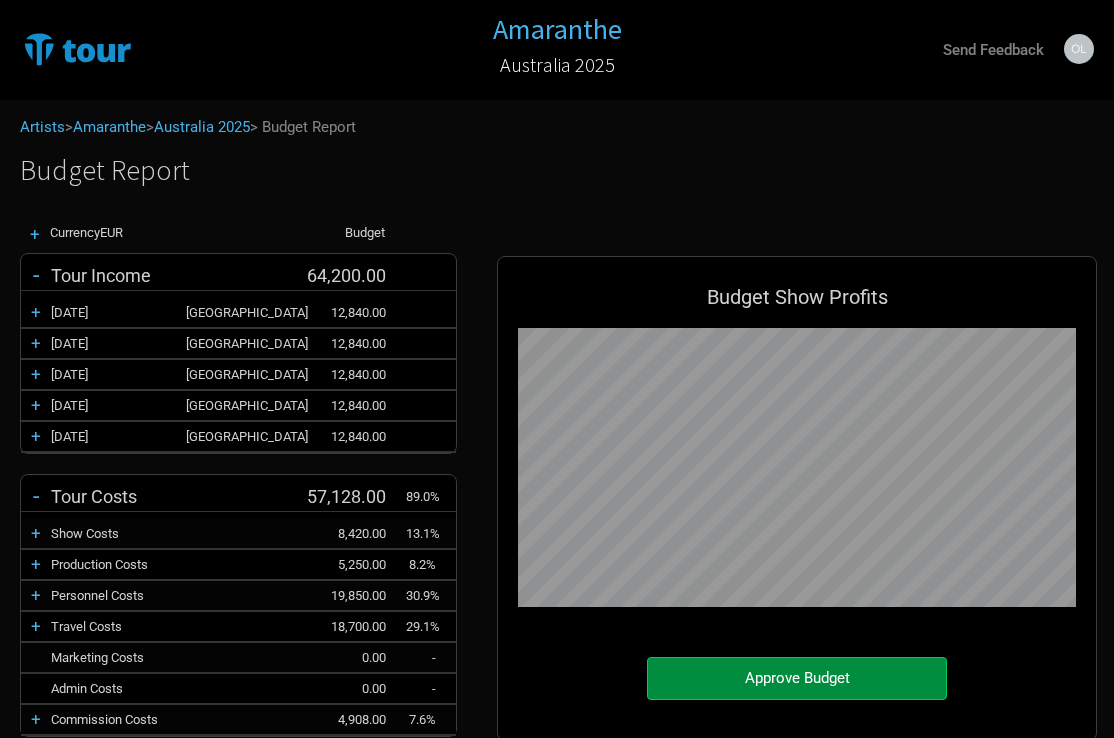 click on "+" at bounding box center (35, 234) 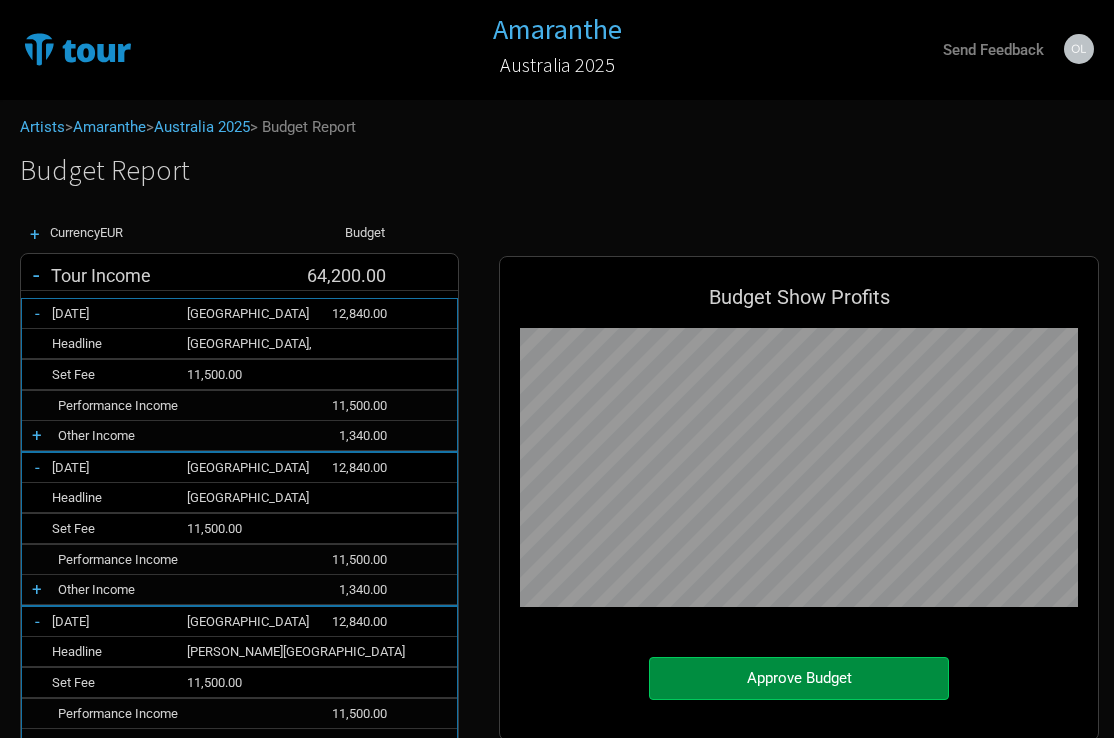 click on "+" at bounding box center (37, 435) 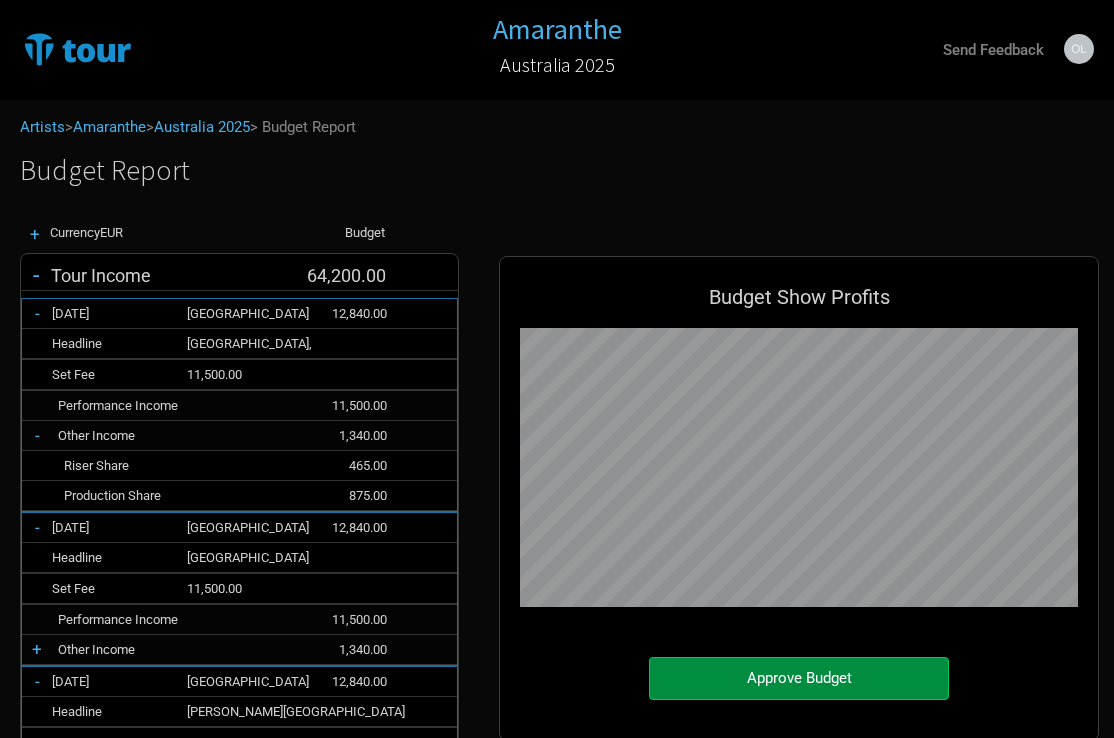 scroll, scrollTop: 997625, scrollLeft: 999360, axis: both 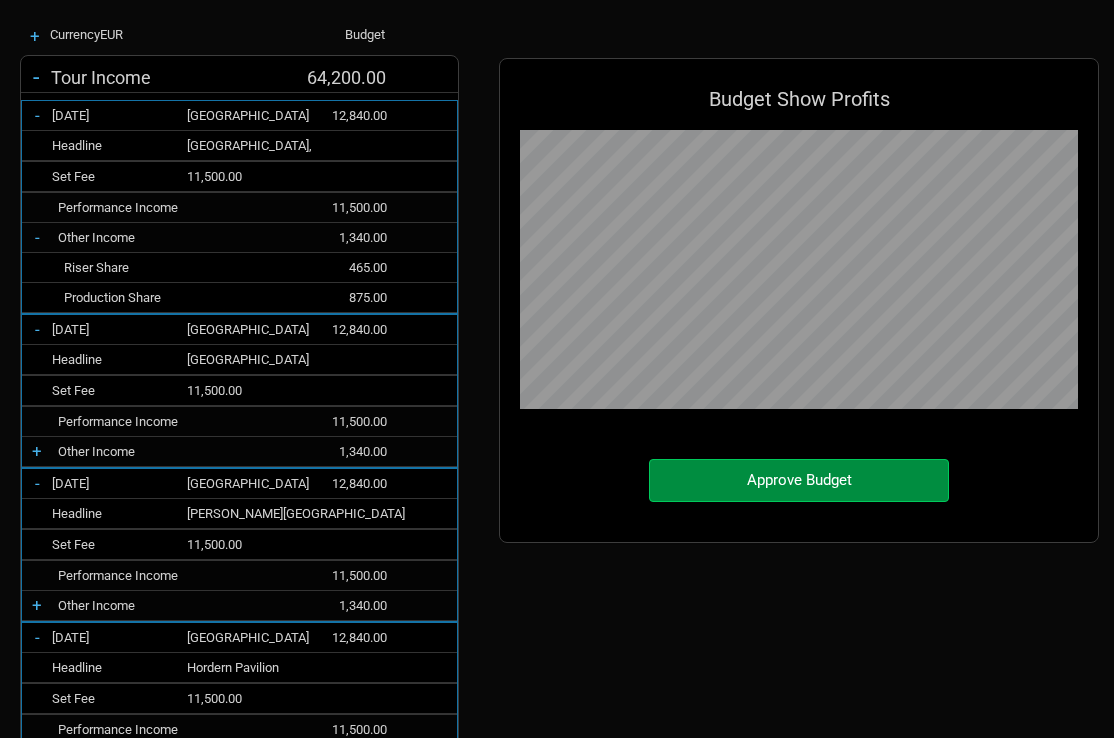 click on "+" at bounding box center (37, 451) 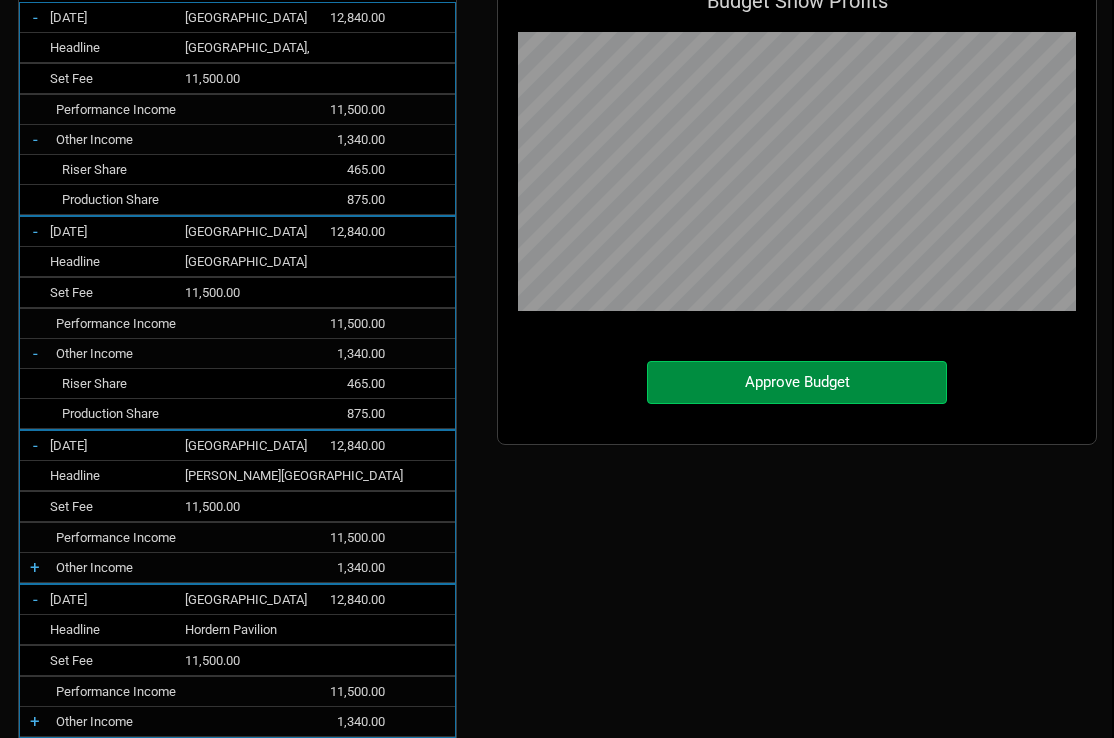 scroll, scrollTop: 299, scrollLeft: 2, axis: both 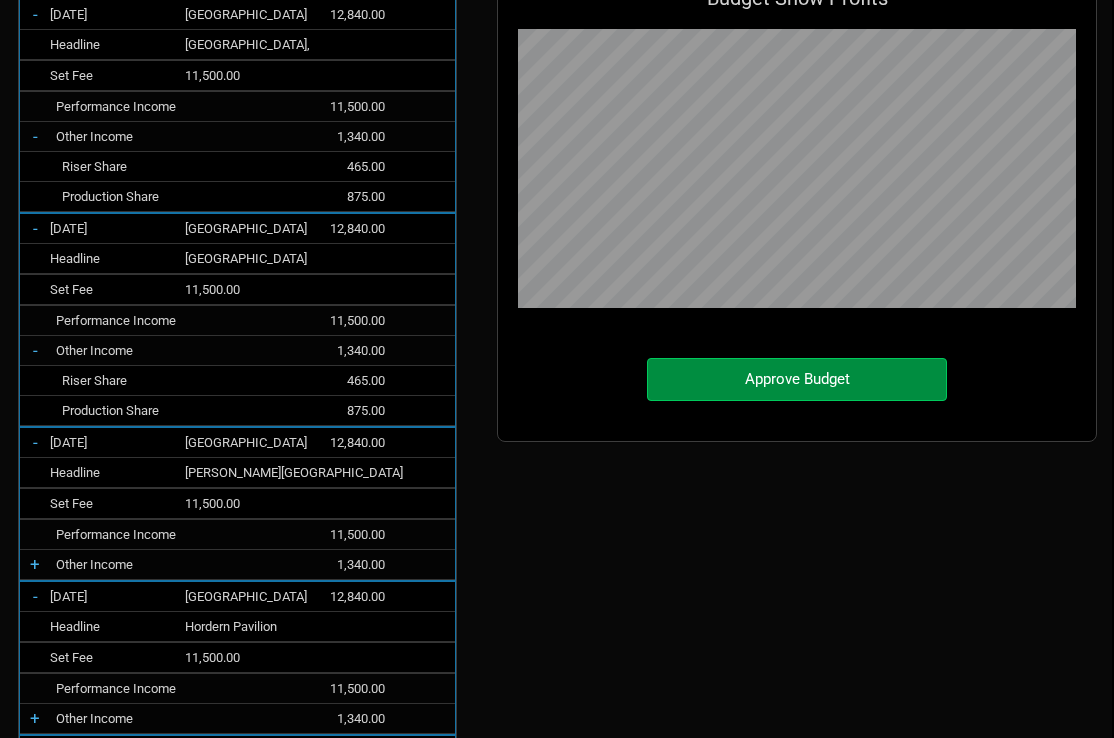 click on "+" at bounding box center (35, 564) 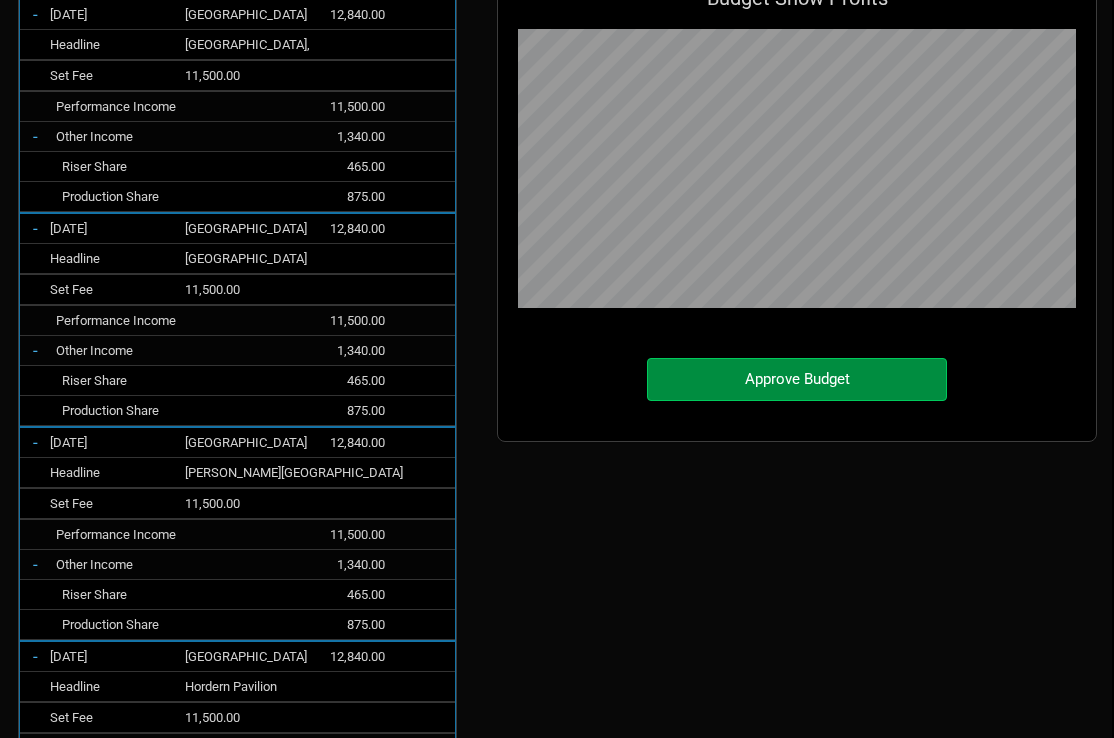 scroll, scrollTop: 997505, scrollLeft: 999360, axis: both 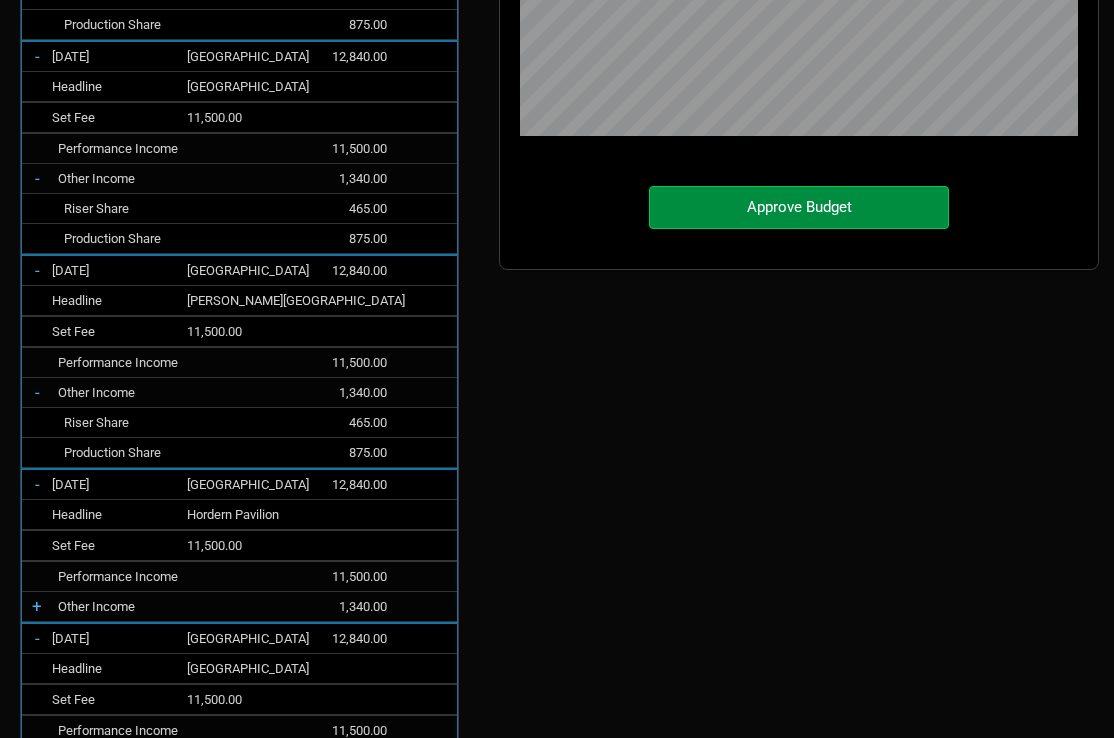 click on "+" at bounding box center [37, 606] 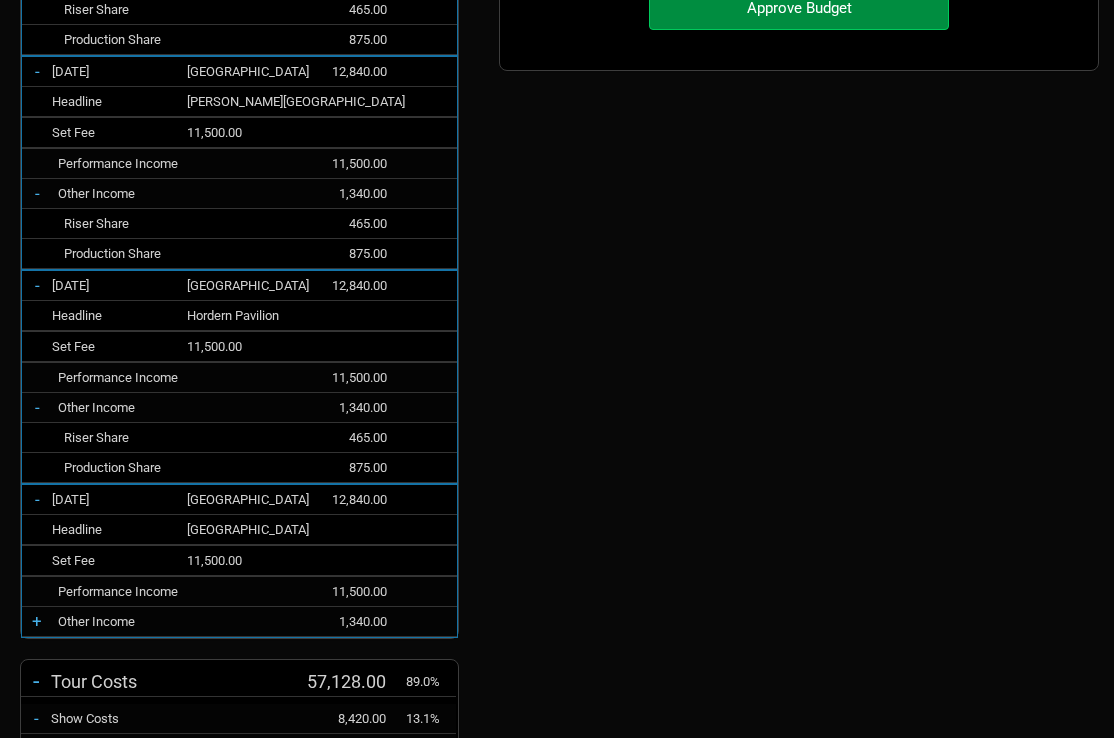 click on "+" at bounding box center [37, 621] 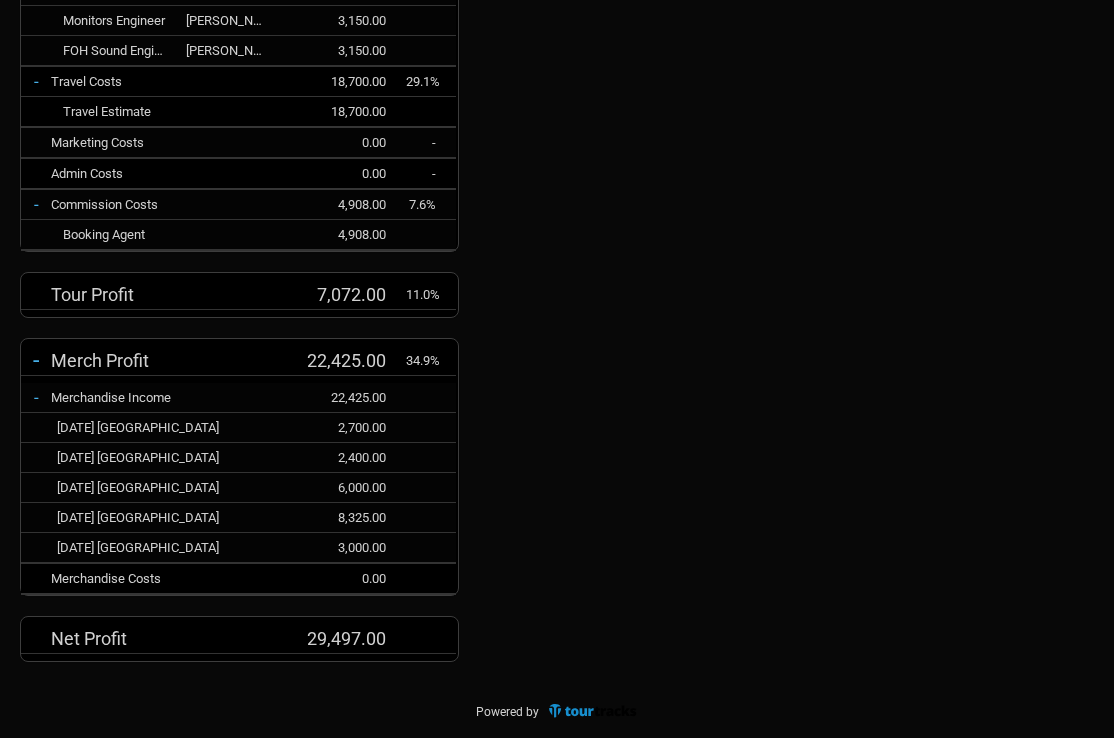 scroll, scrollTop: 2179, scrollLeft: 0, axis: vertical 